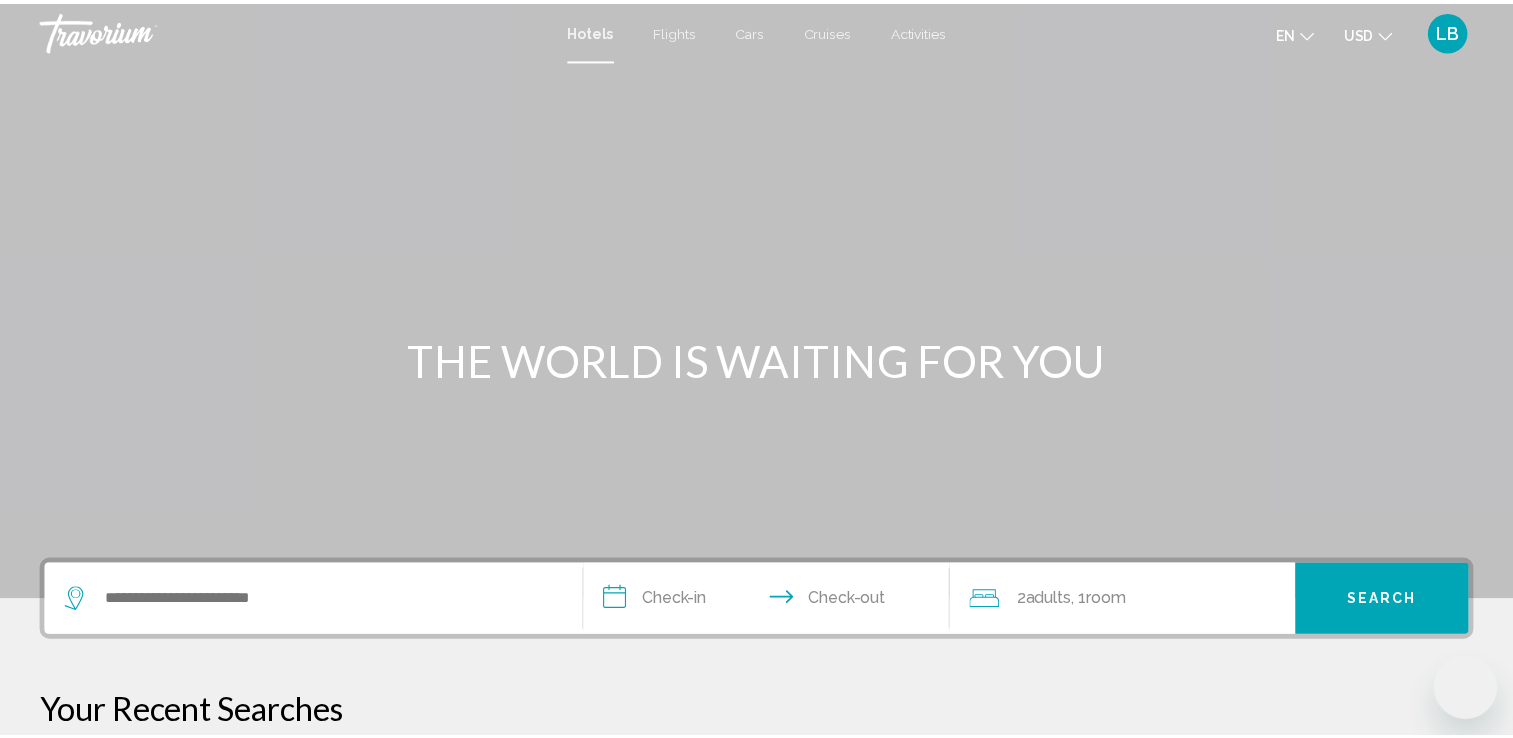 scroll, scrollTop: 0, scrollLeft: 0, axis: both 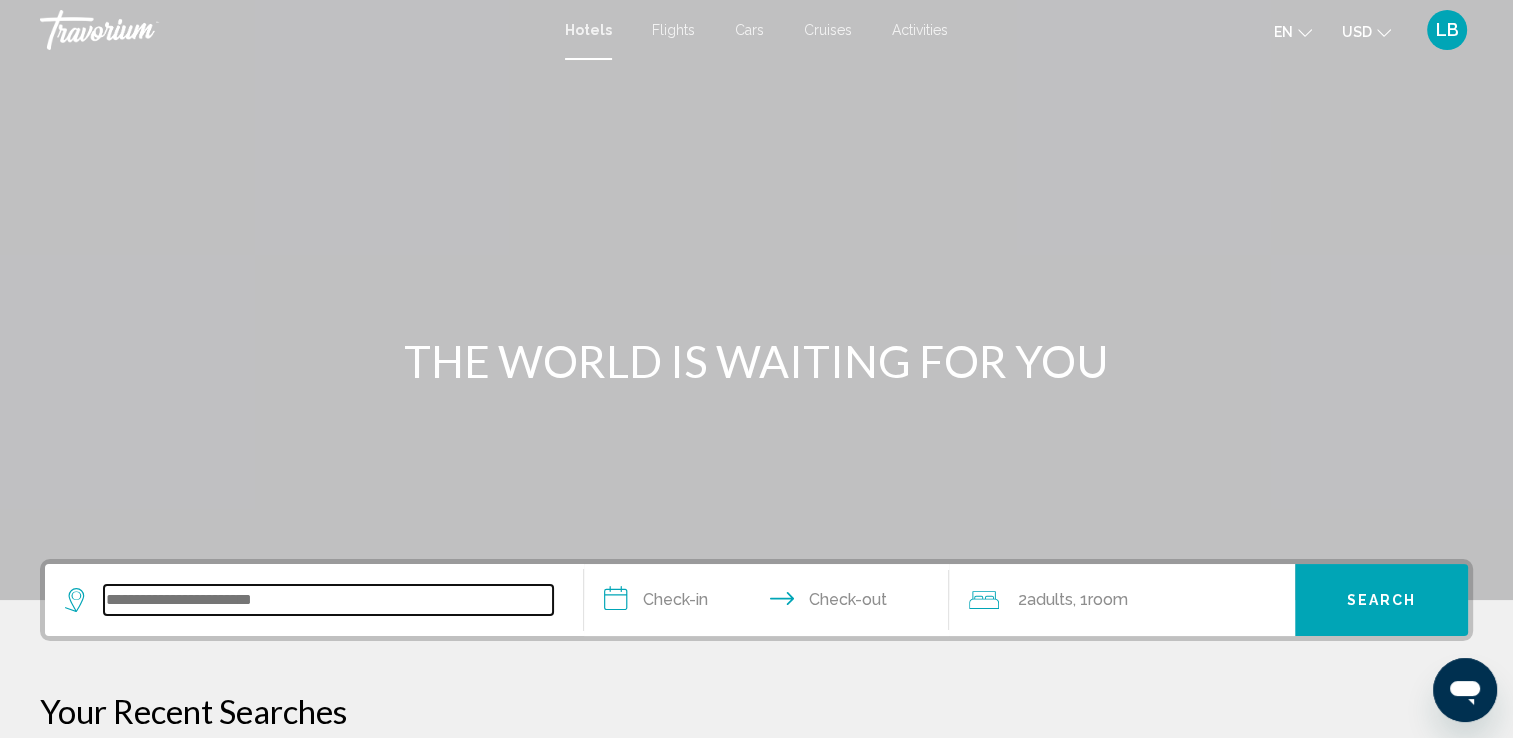click at bounding box center (328, 600) 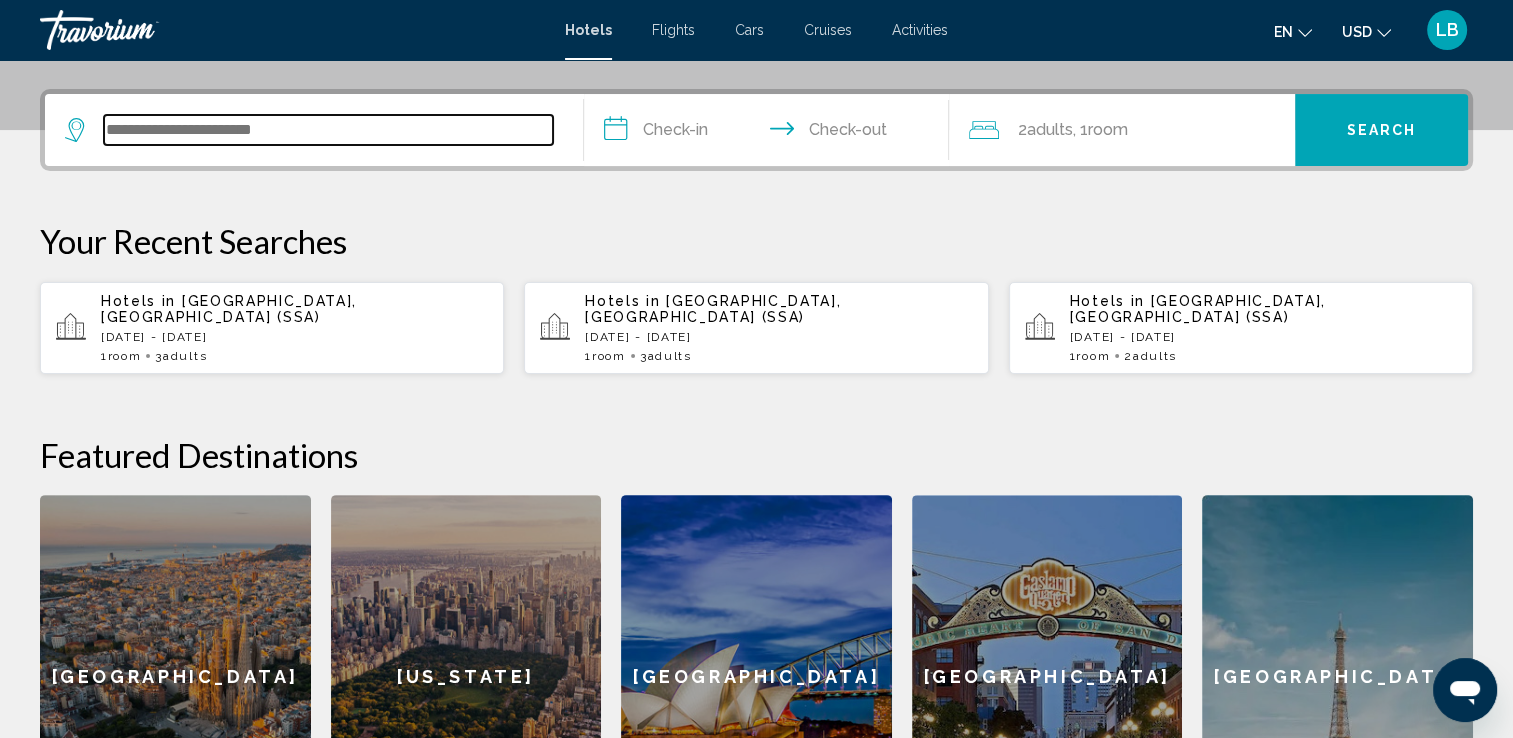 scroll, scrollTop: 493, scrollLeft: 0, axis: vertical 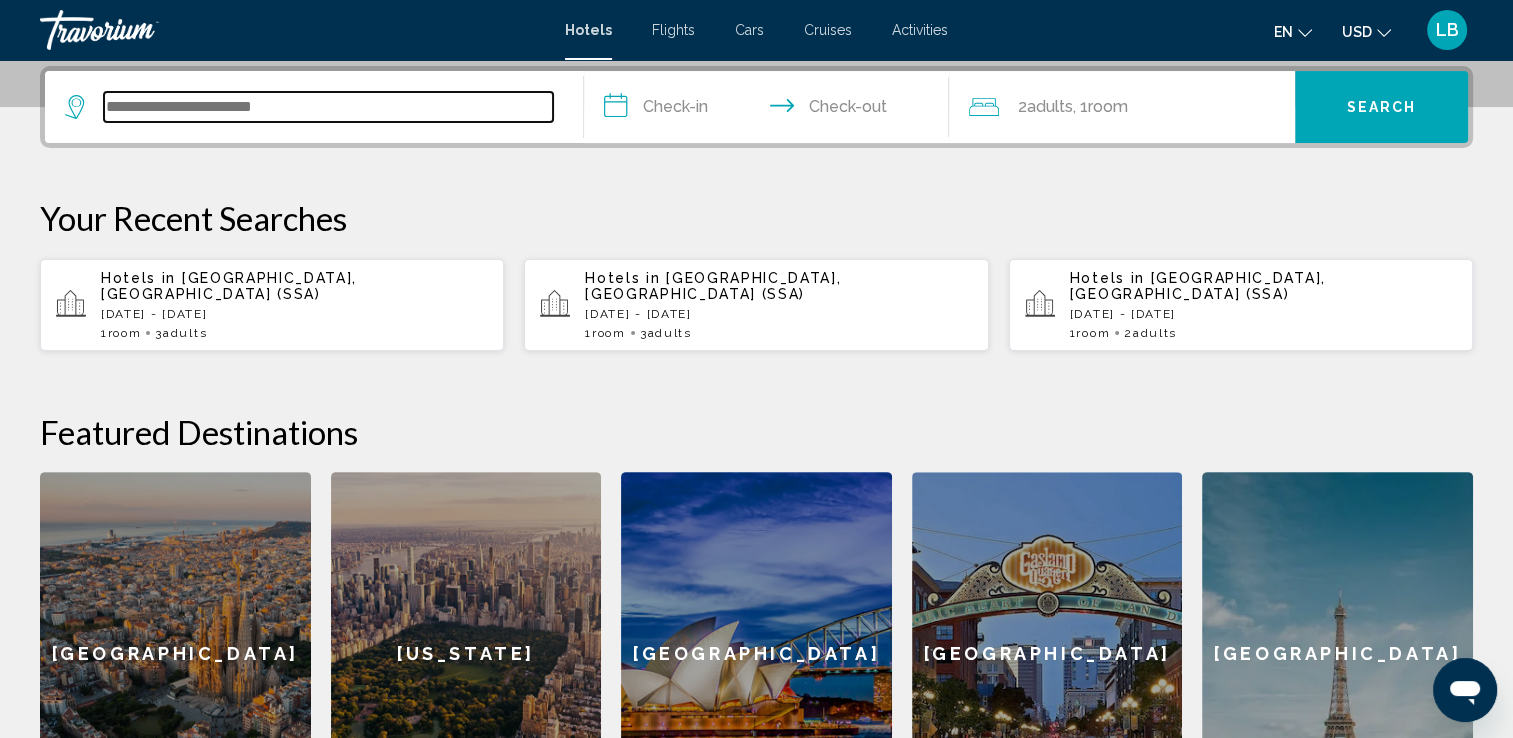 paste on "**********" 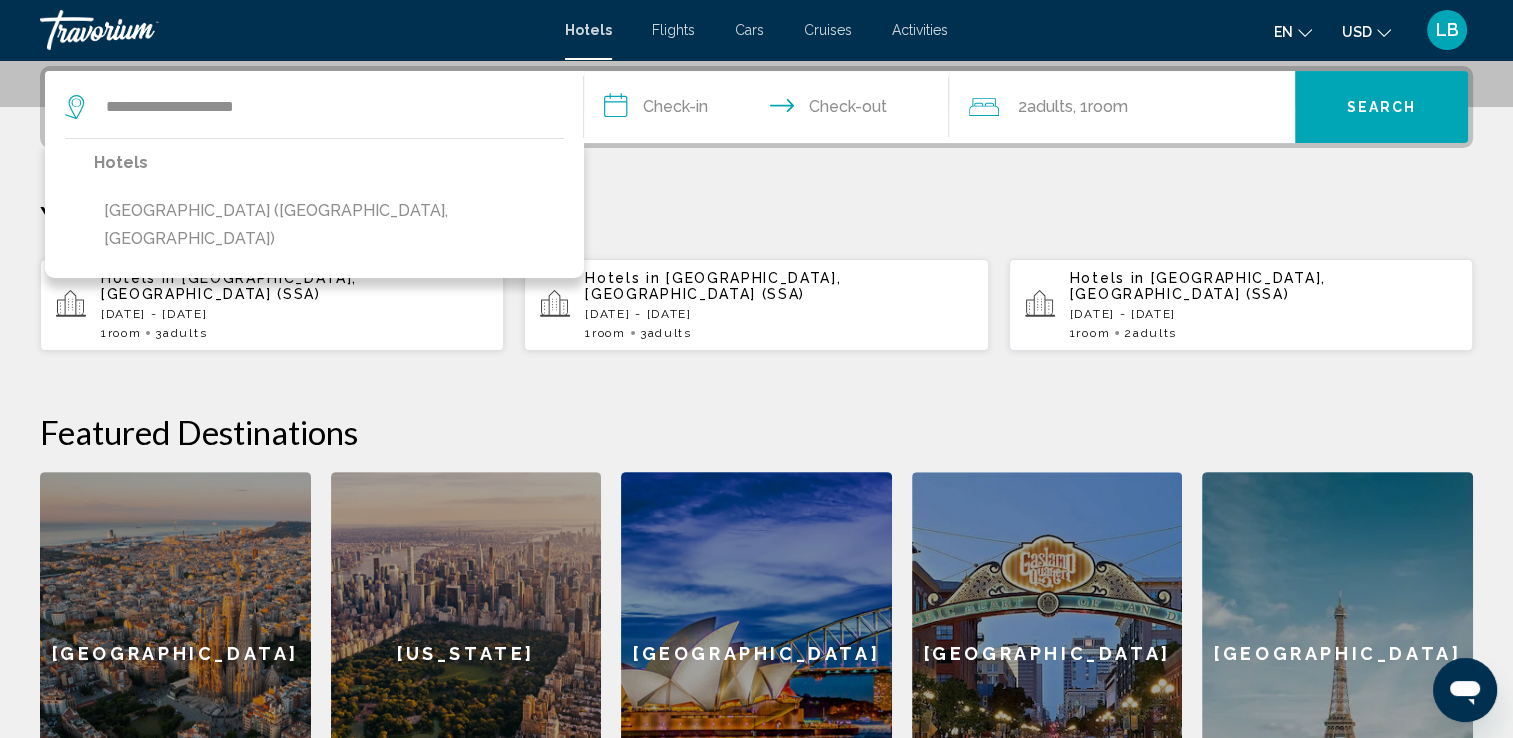 drag, startPoint x: 333, startPoint y: 202, endPoint x: 352, endPoint y: 196, distance: 19.924858 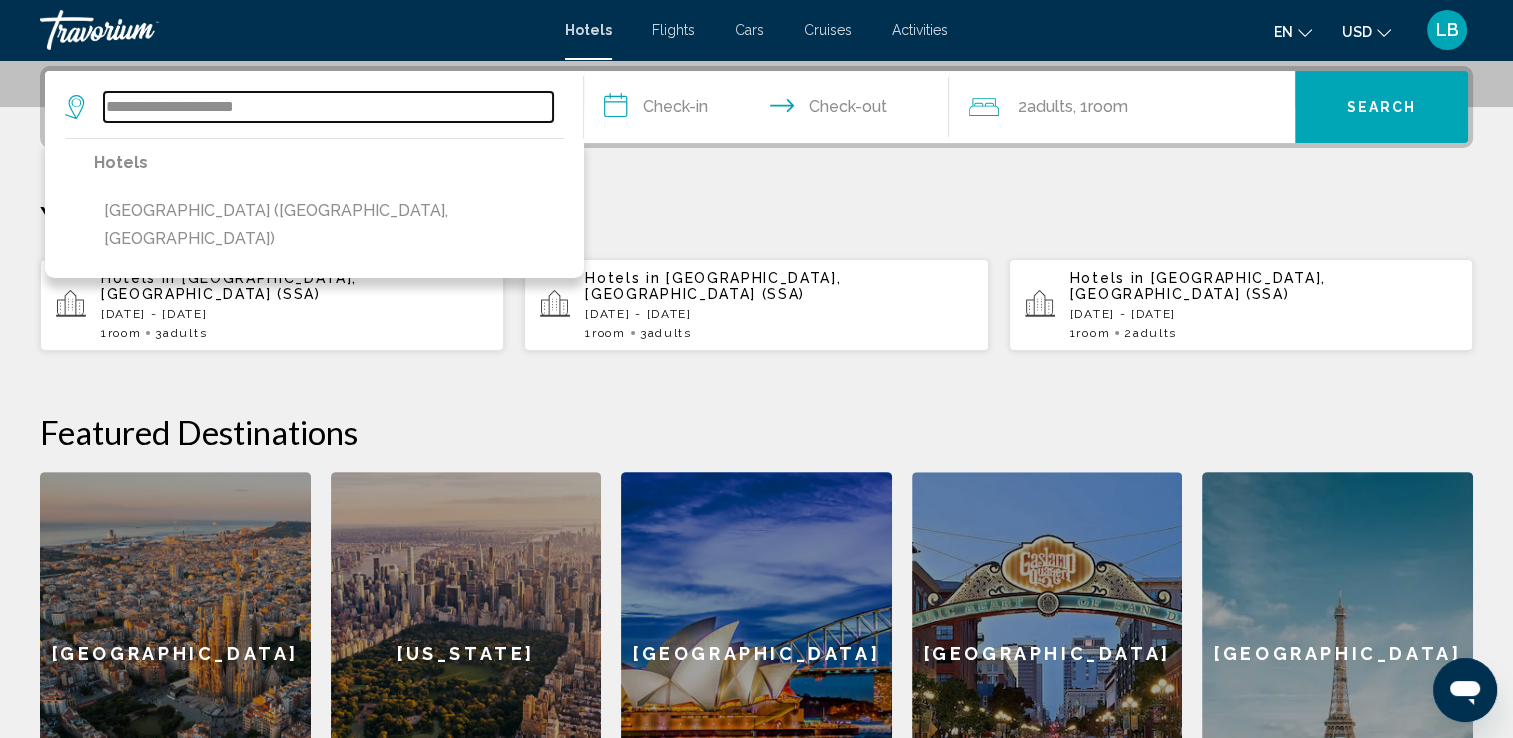 type on "**********" 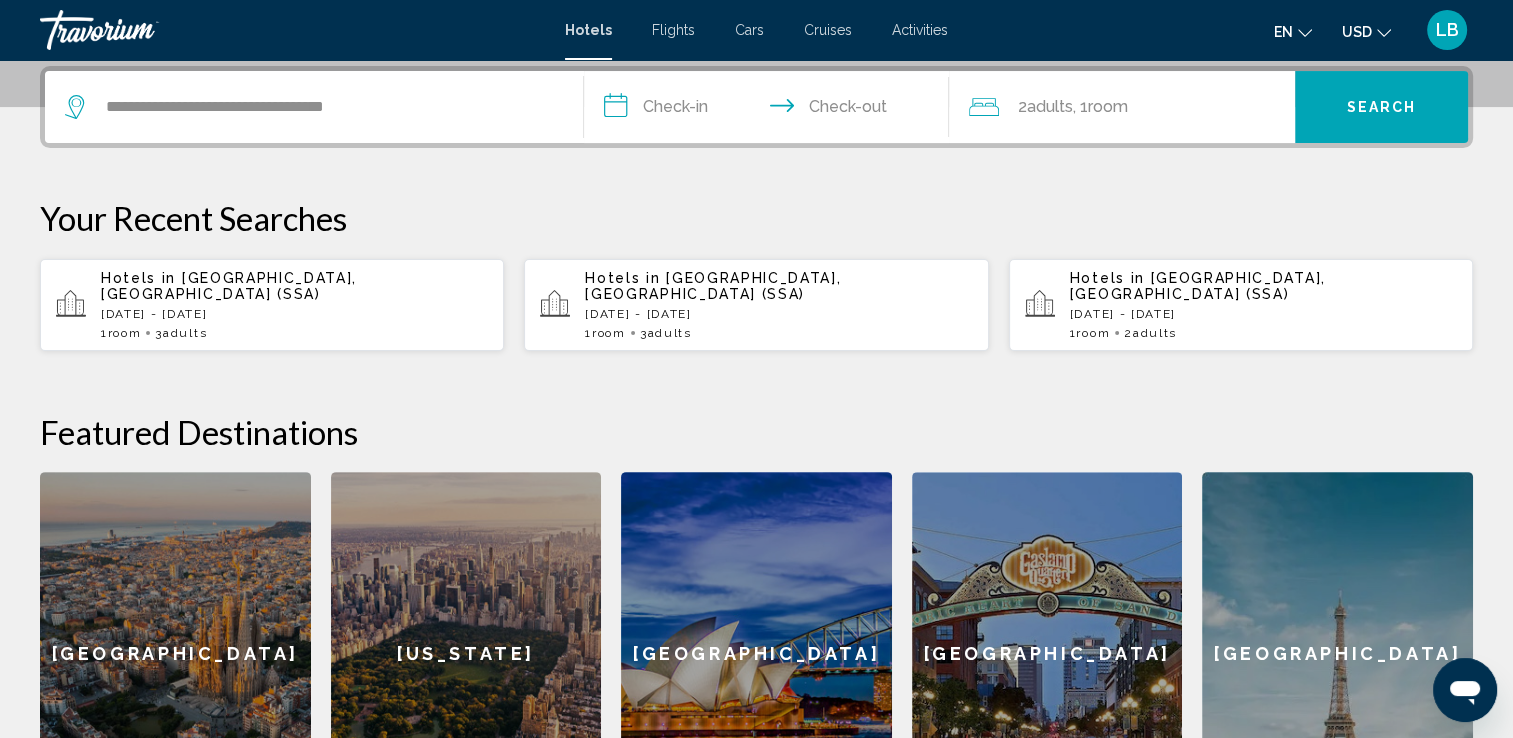 click on "**********" at bounding box center [771, 110] 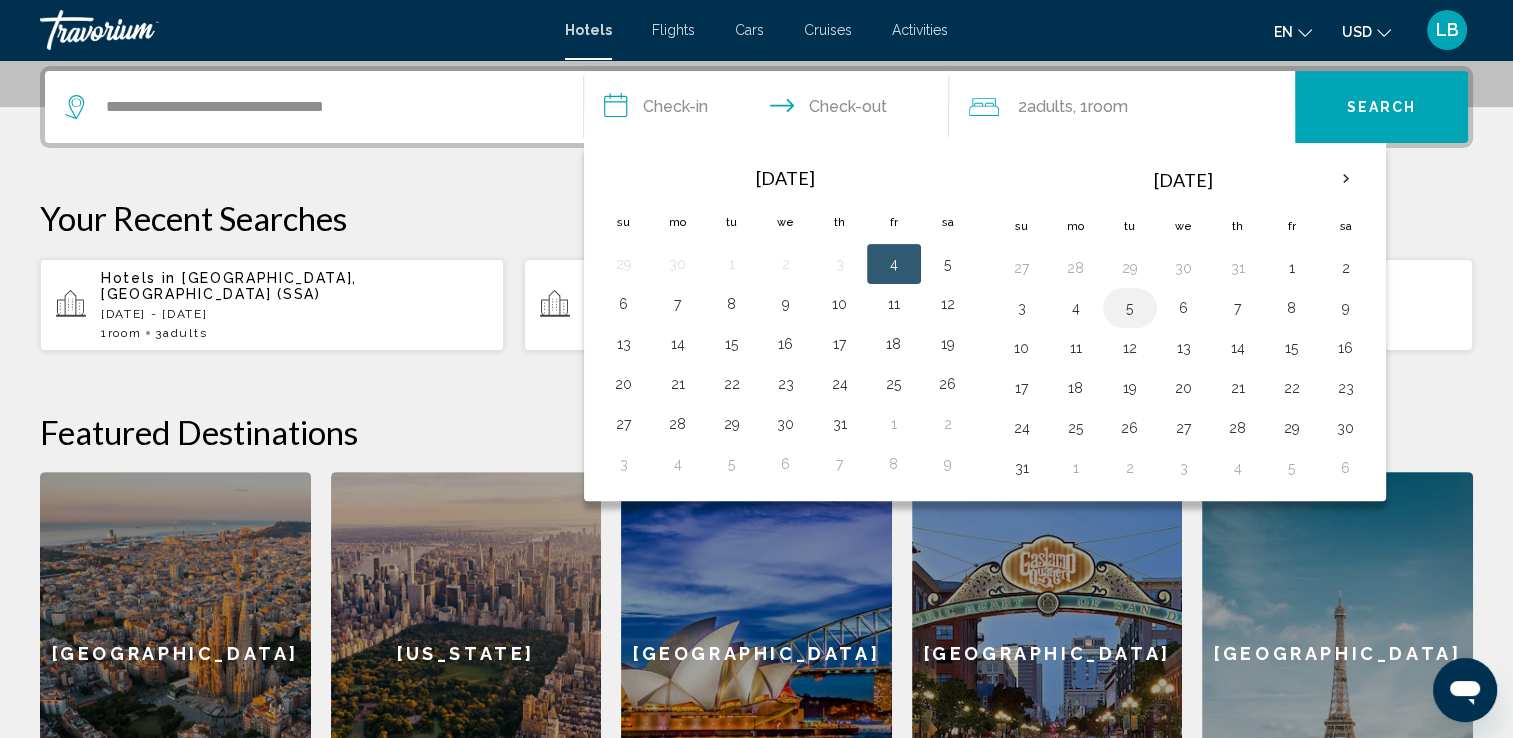 click on "5" at bounding box center (1130, 308) 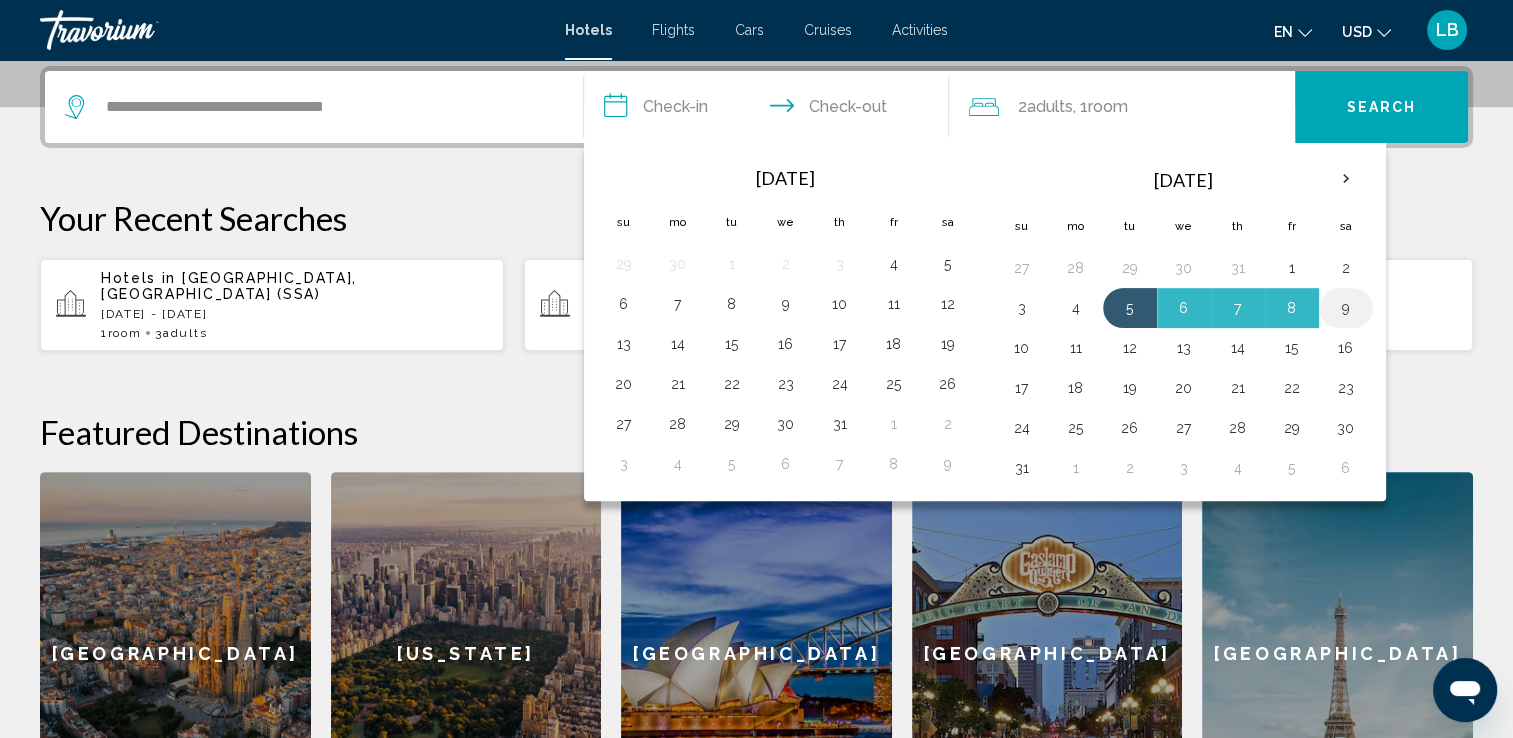 click on "9" at bounding box center [1346, 308] 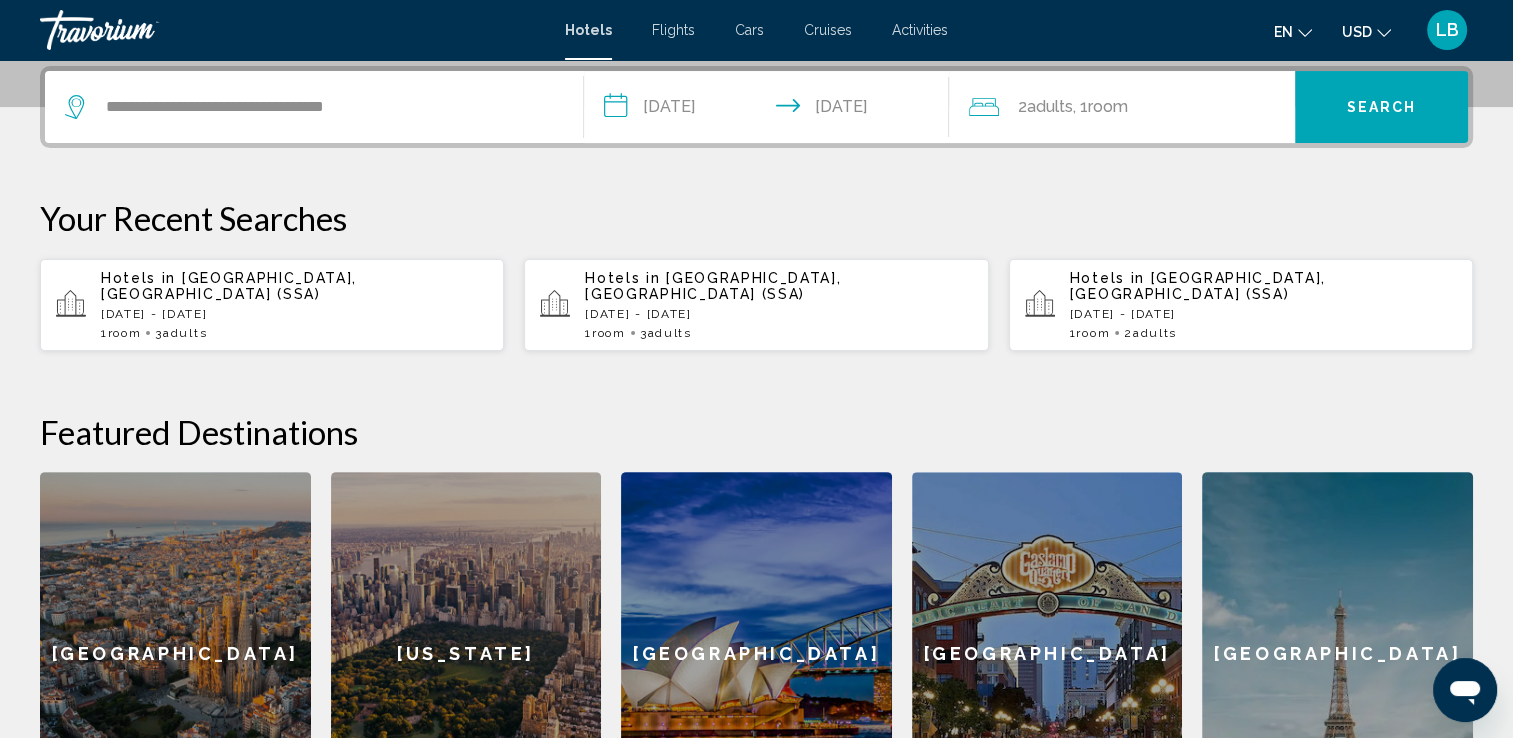 click on "2  Adult Adults , 1  Room rooms" 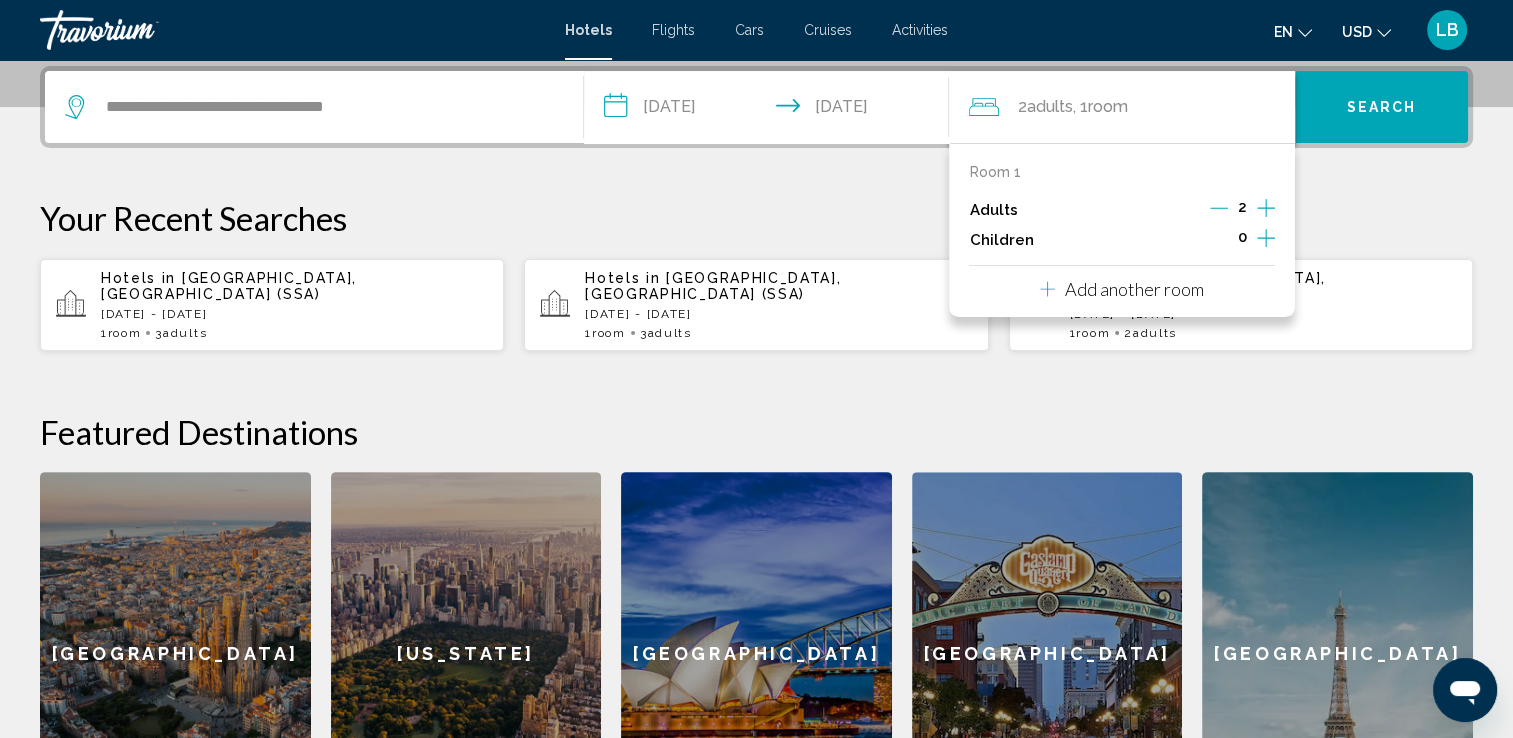 click 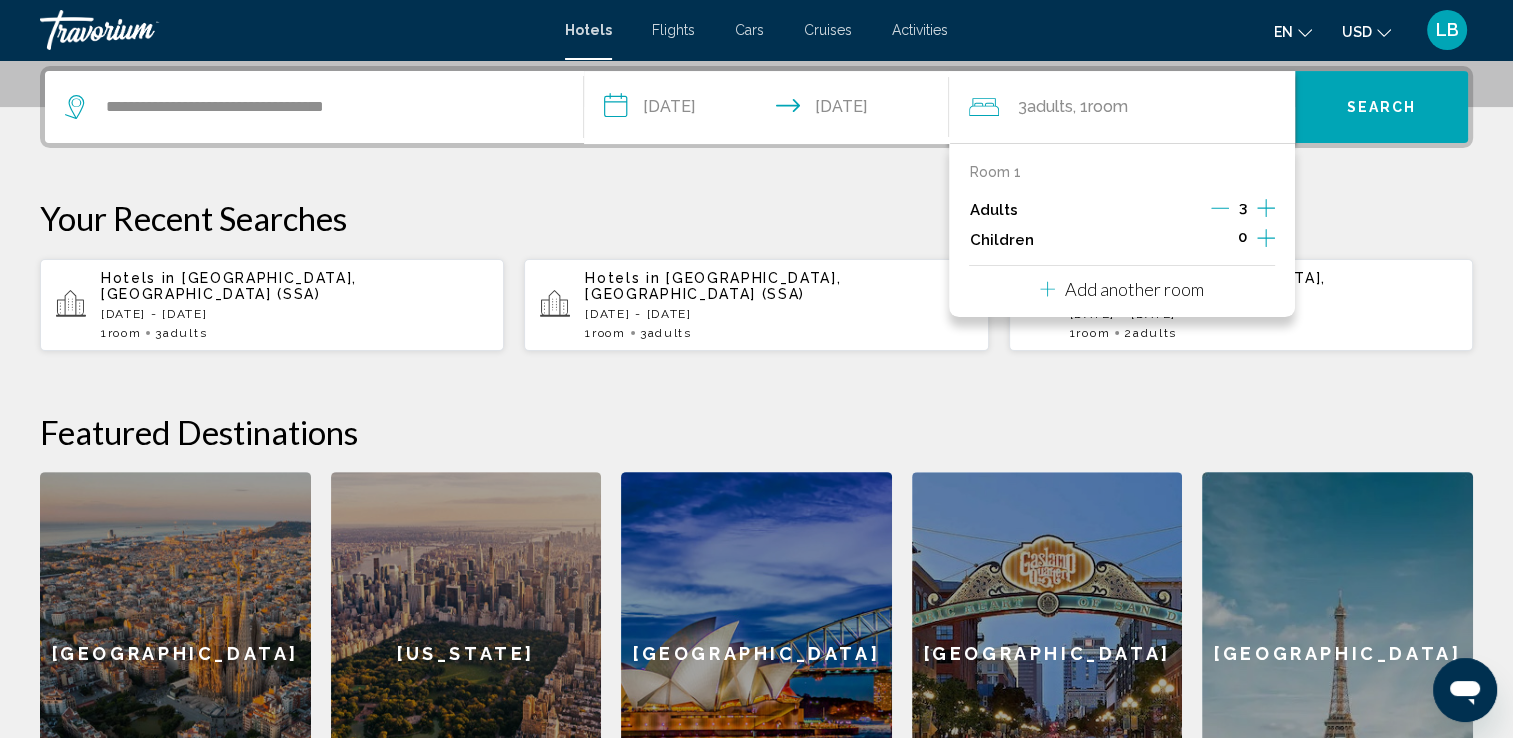 click on "Search" at bounding box center [1381, 107] 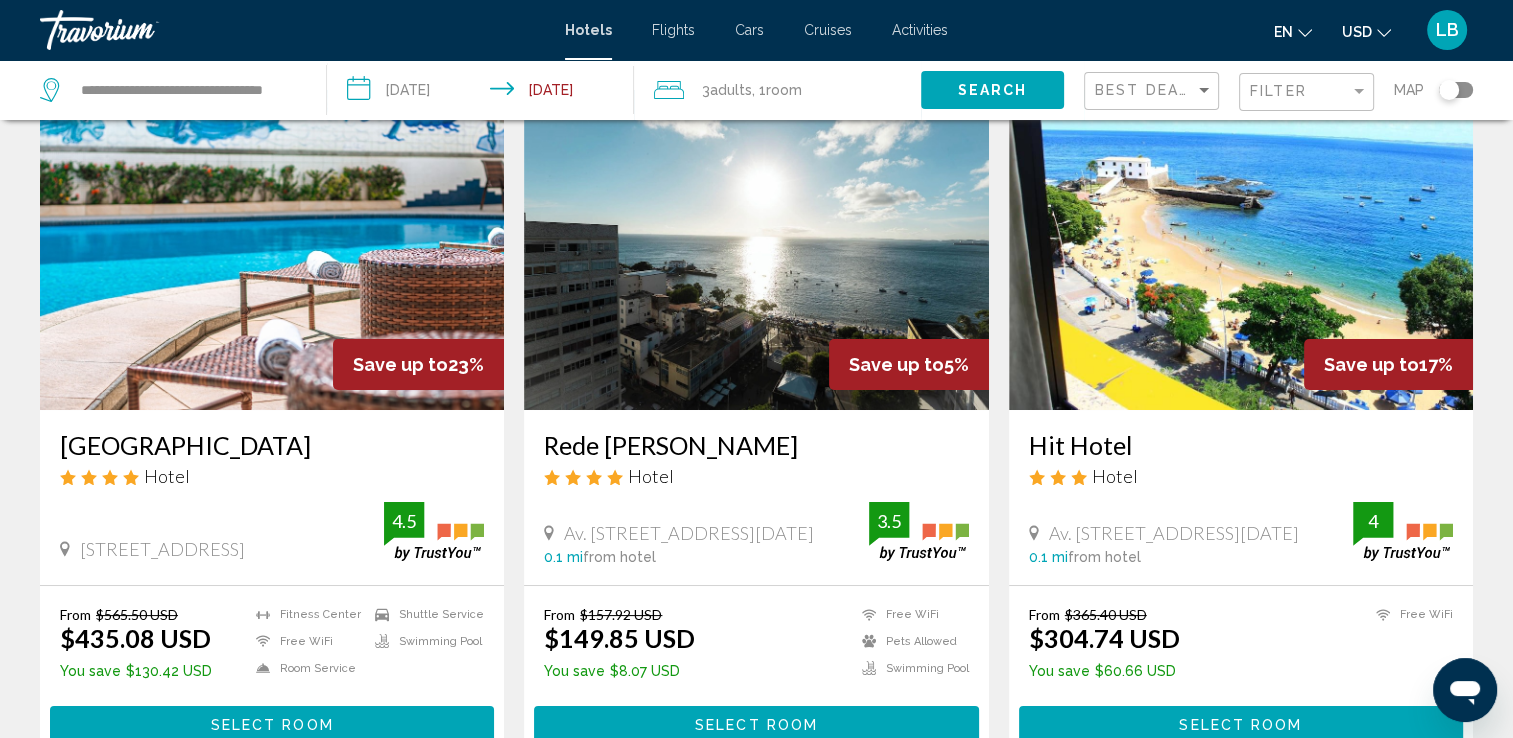 scroll, scrollTop: 0, scrollLeft: 0, axis: both 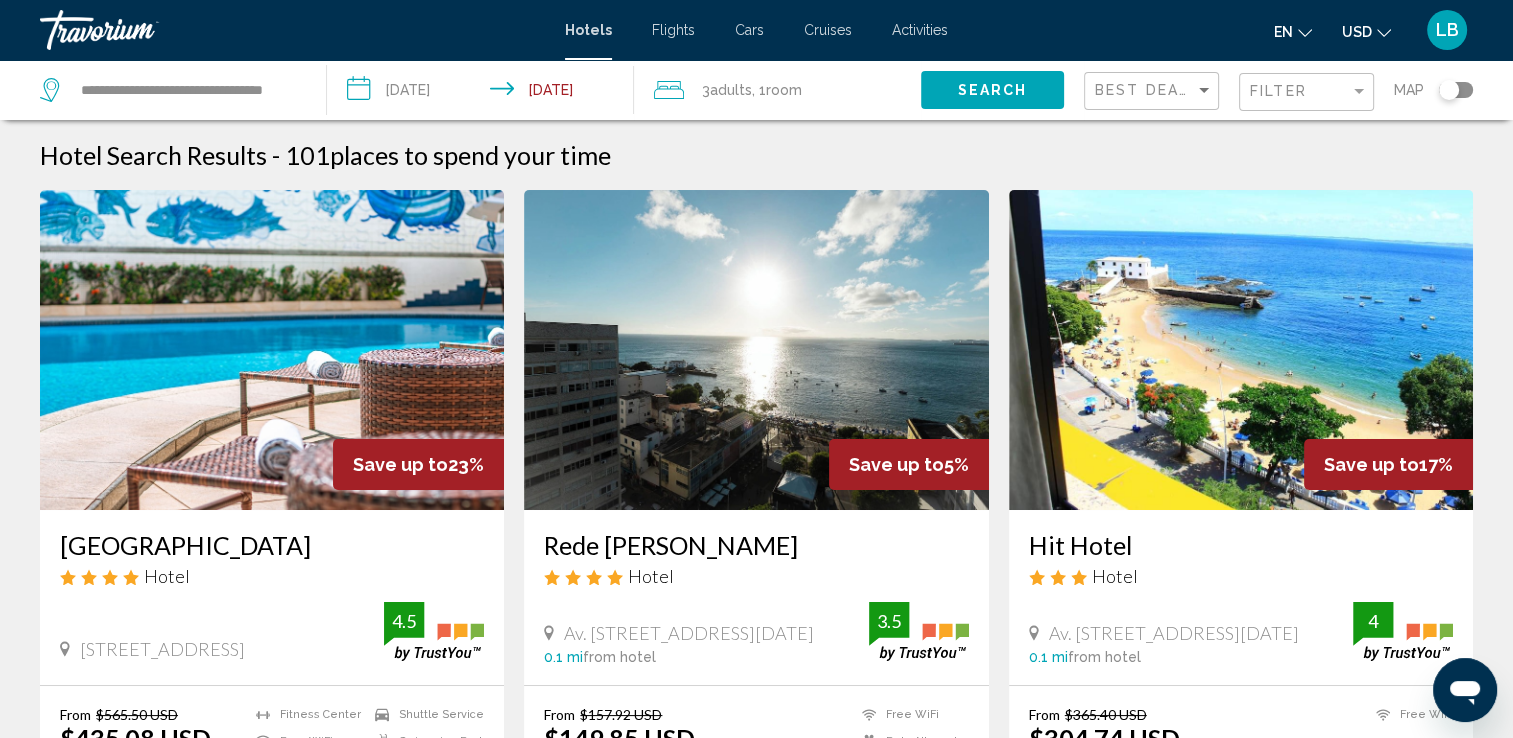 click on "**********" 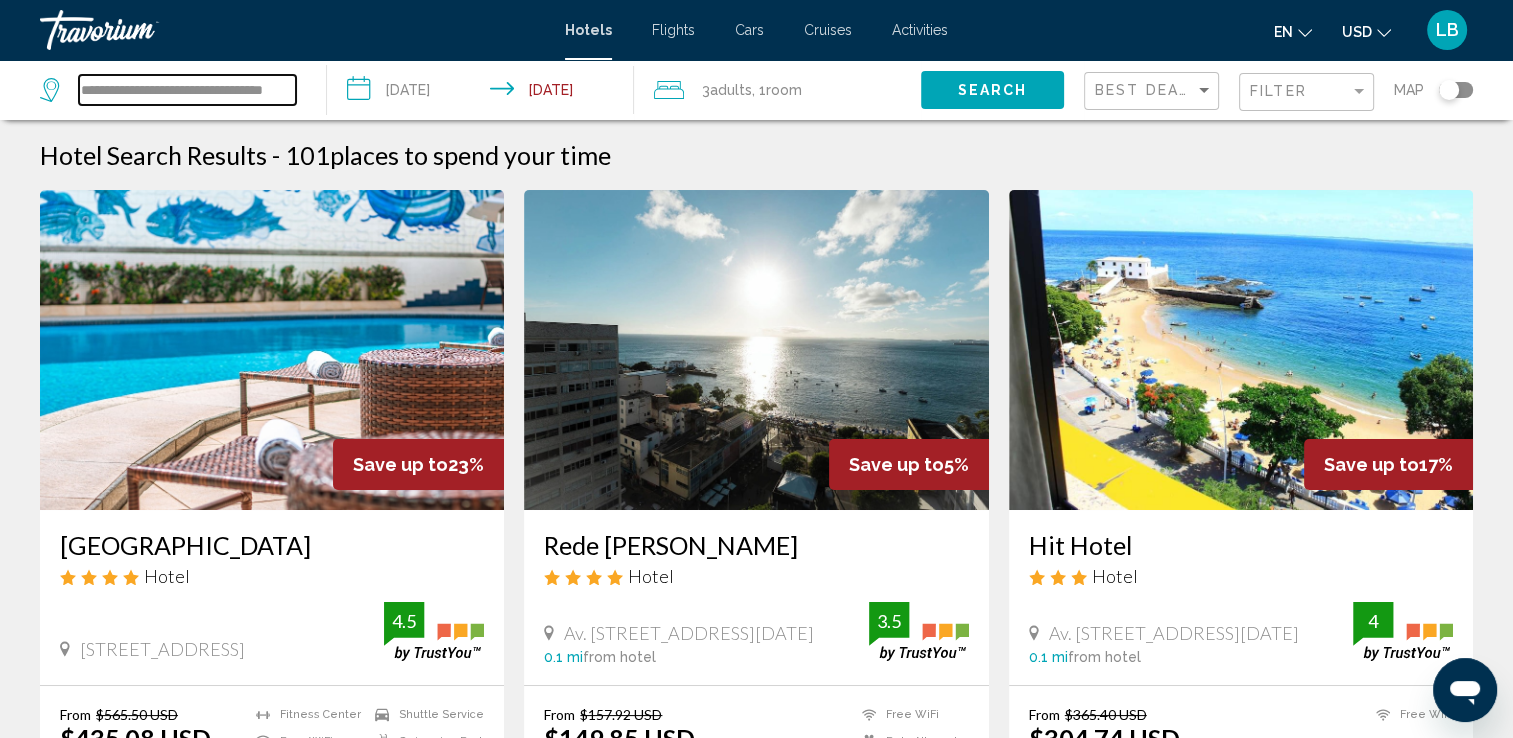 click on "**********" at bounding box center [187, 90] 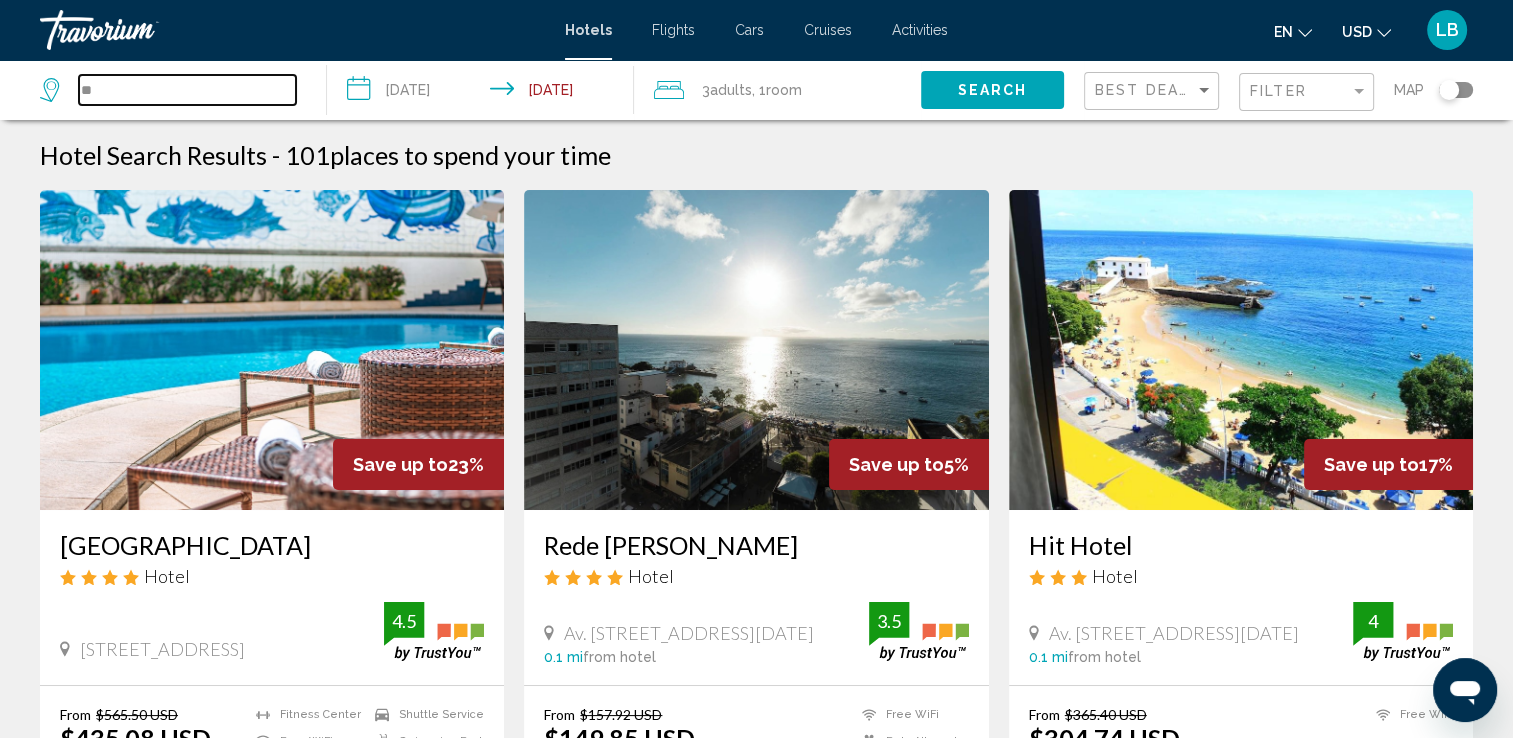type on "*" 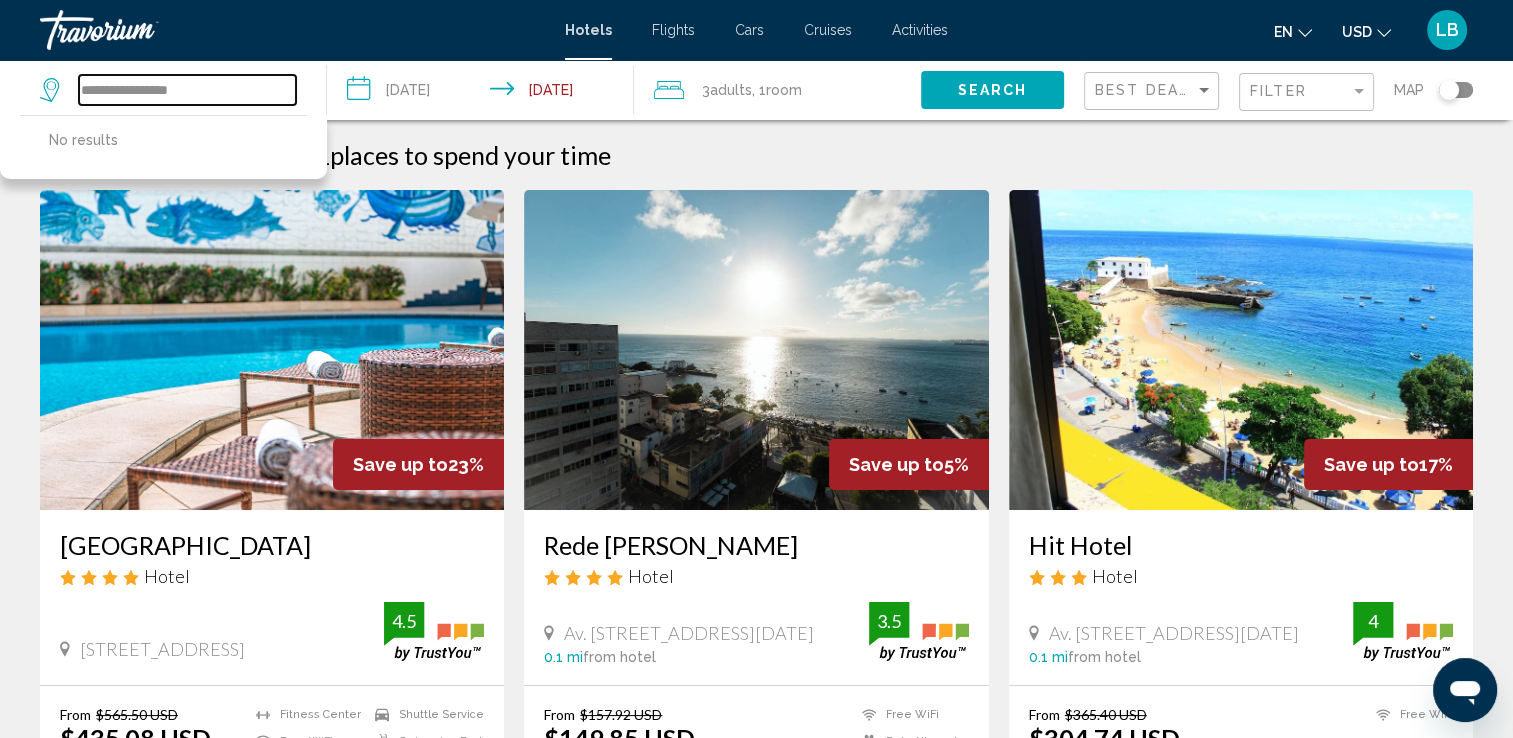 drag, startPoint x: 194, startPoint y: 94, endPoint x: 134, endPoint y: 89, distance: 60.207973 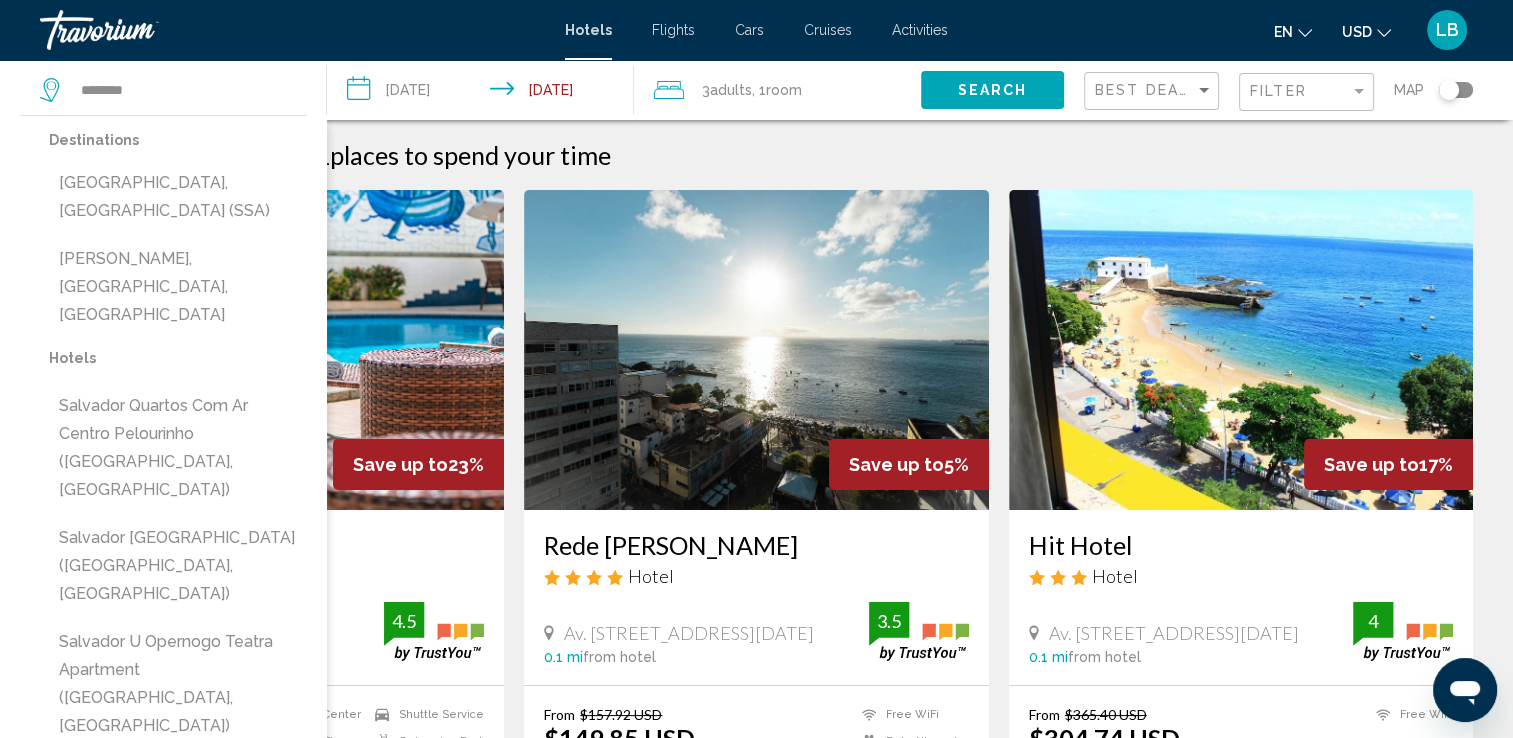 click on "[GEOGRAPHIC_DATA], [GEOGRAPHIC_DATA] (SSA)" at bounding box center (178, 197) 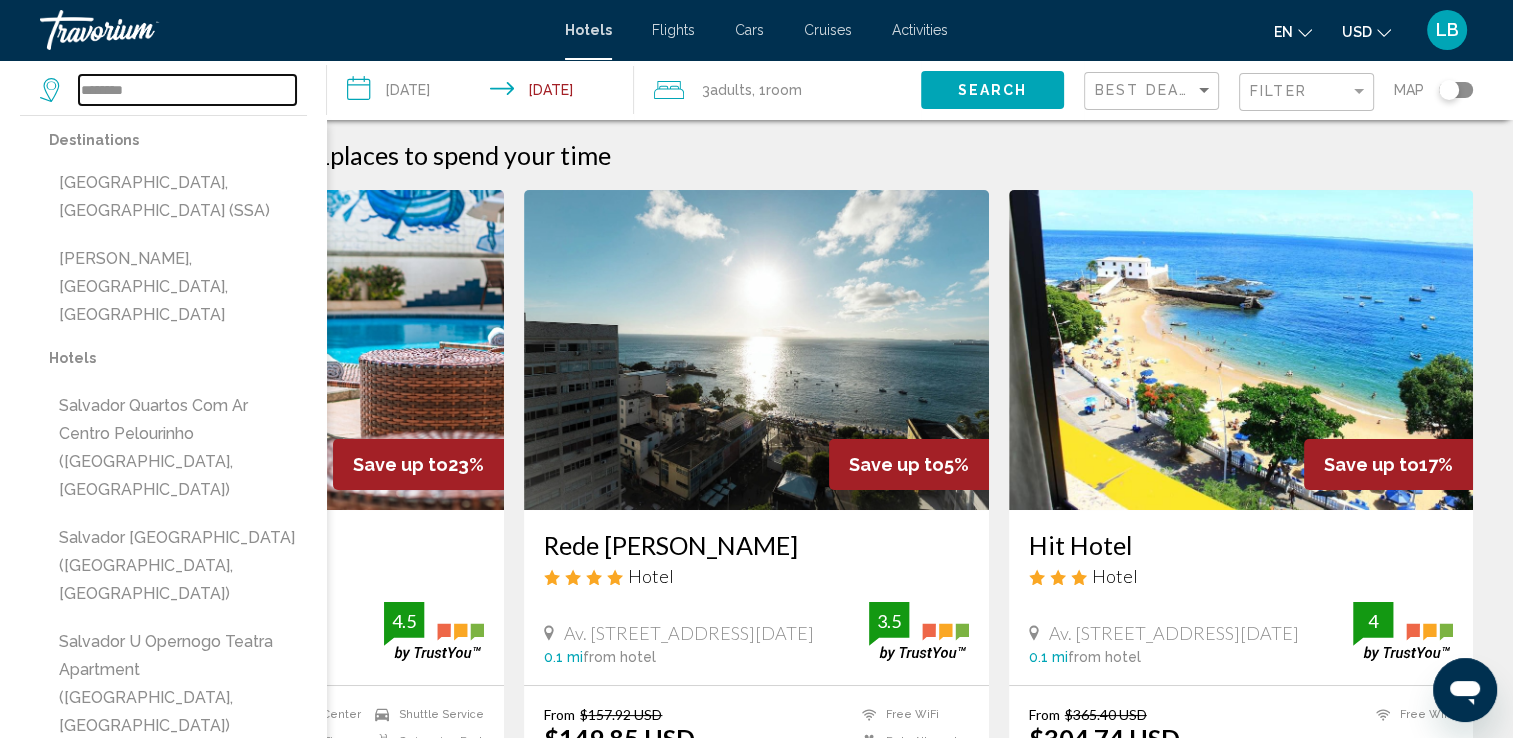 type on "**********" 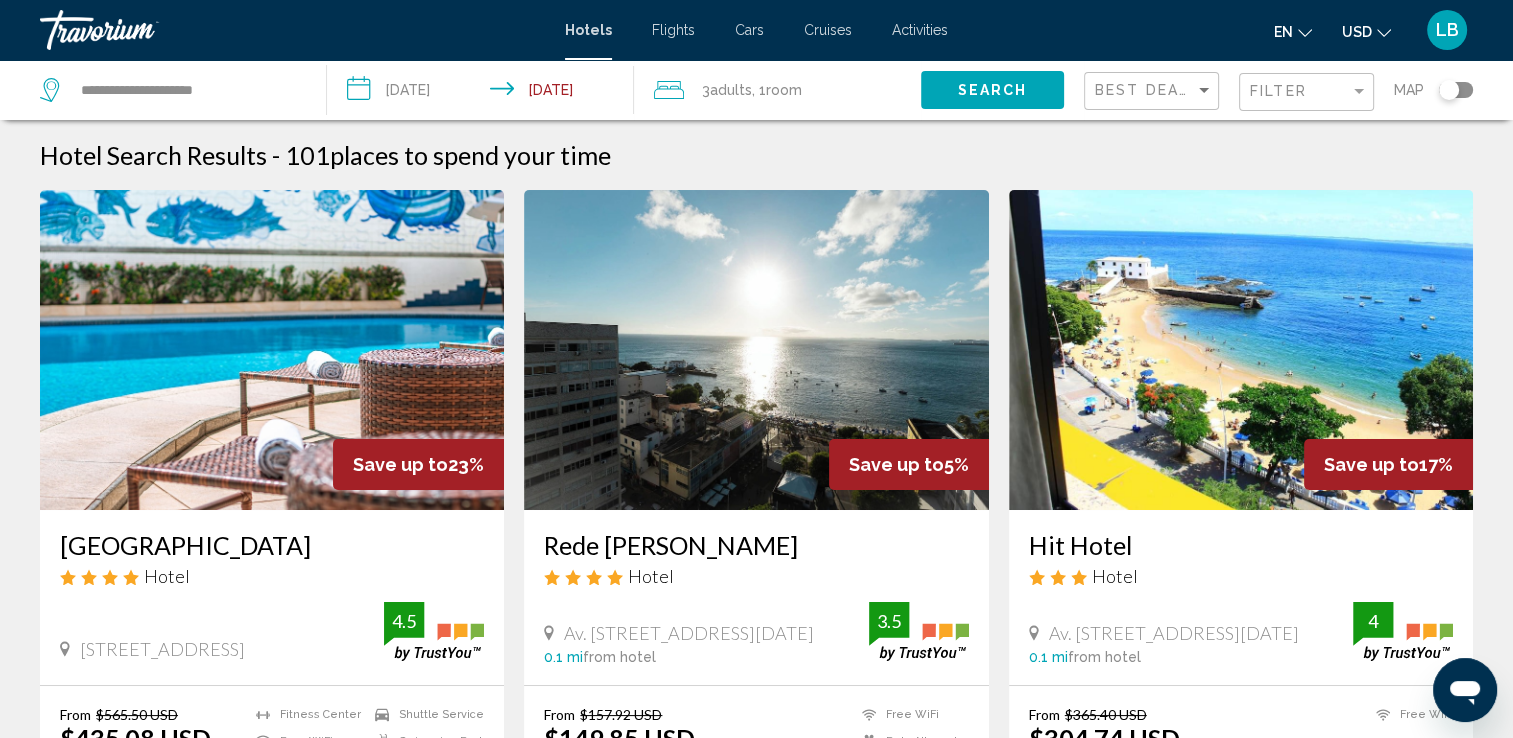 click on "Search" 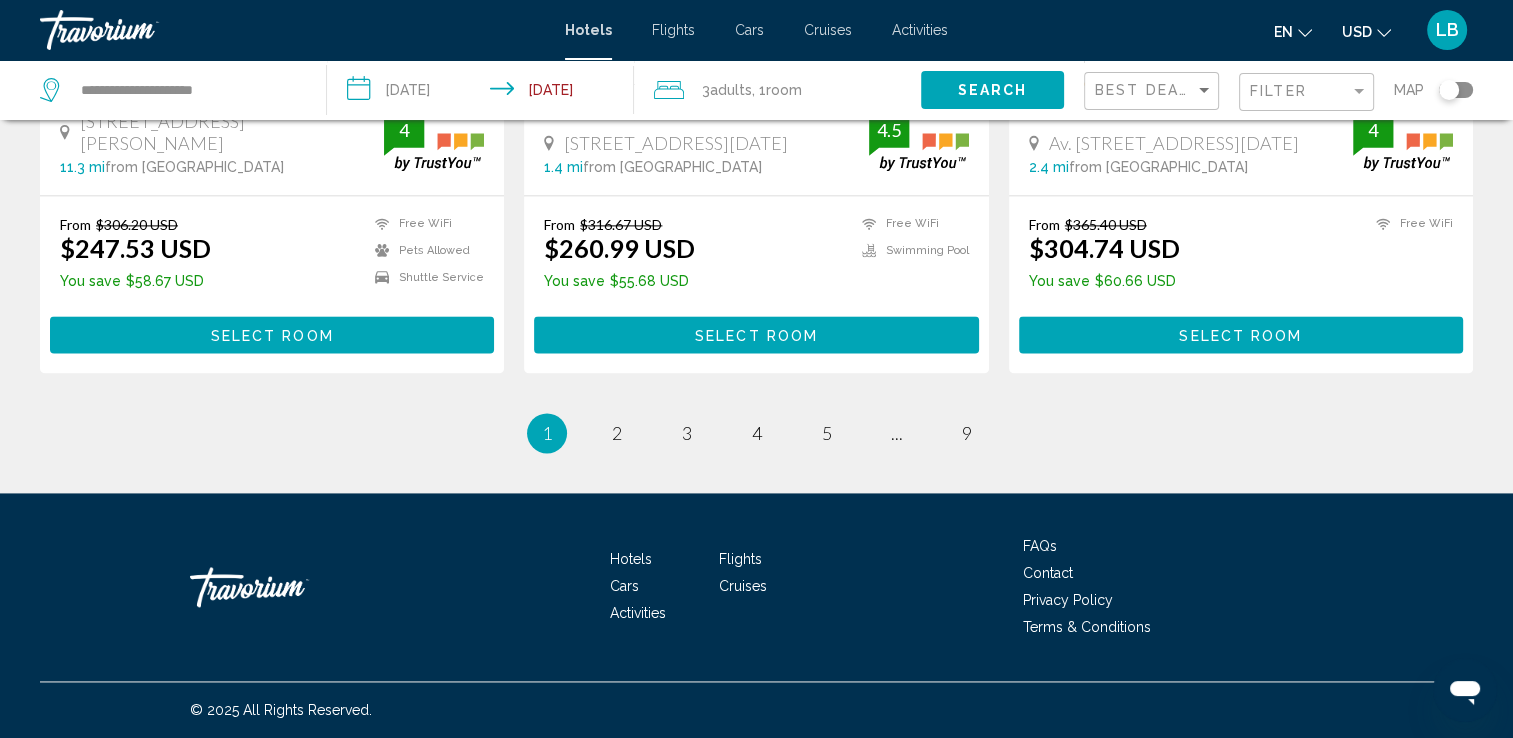 scroll, scrollTop: 2722, scrollLeft: 0, axis: vertical 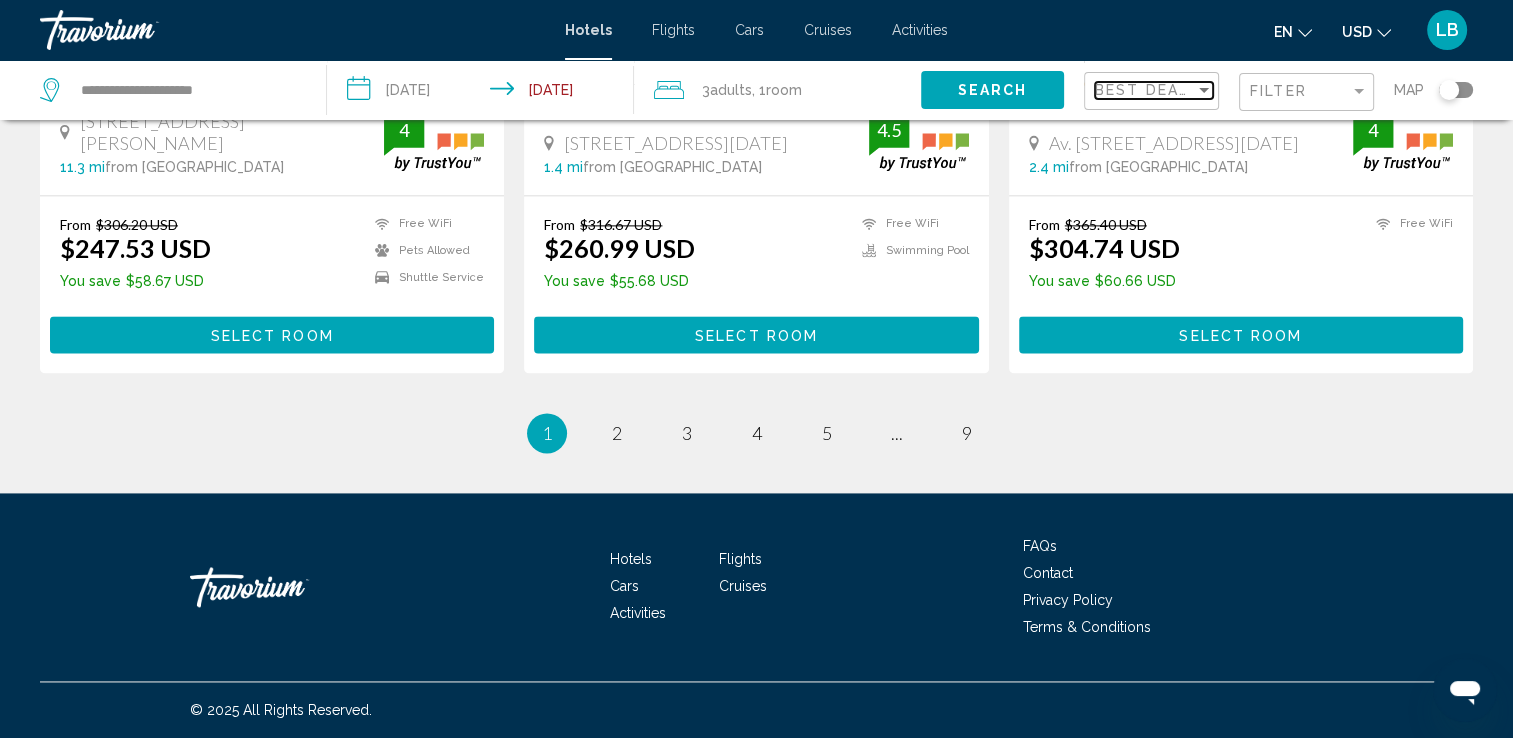 click on "Best Deals" at bounding box center [1147, 90] 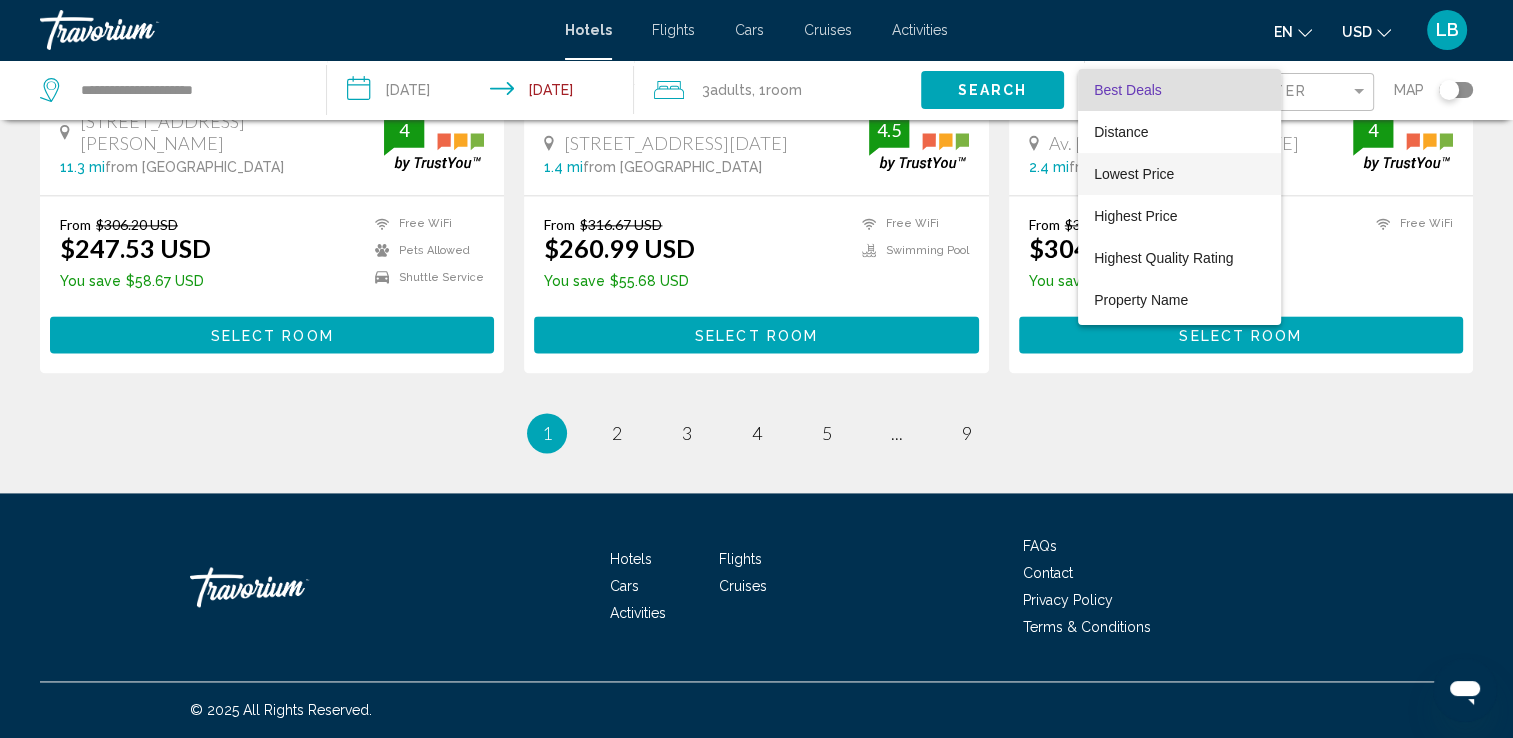 click on "Lowest Price" at bounding box center (1179, 174) 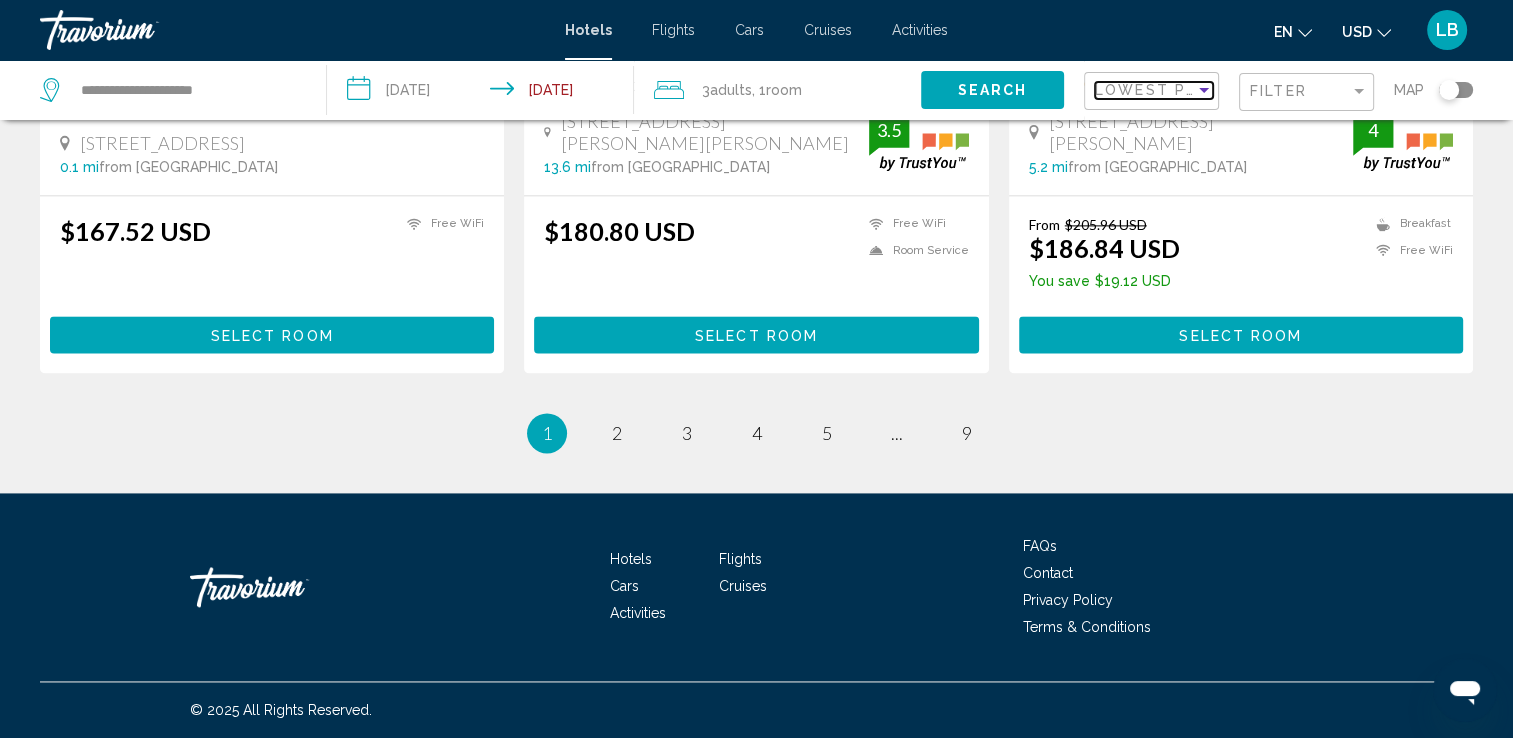 scroll, scrollTop: 2679, scrollLeft: 0, axis: vertical 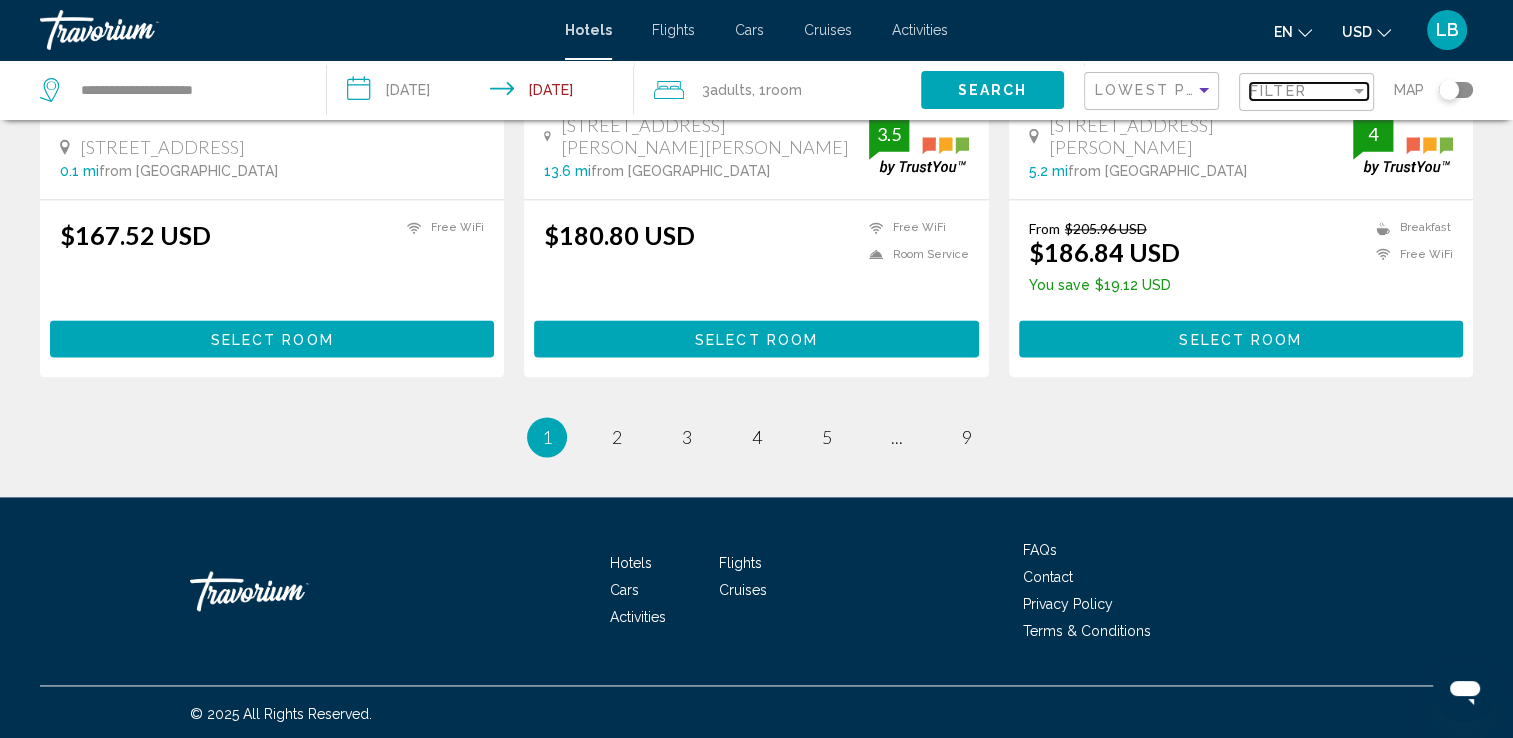 click on "Filter" at bounding box center (1278, 91) 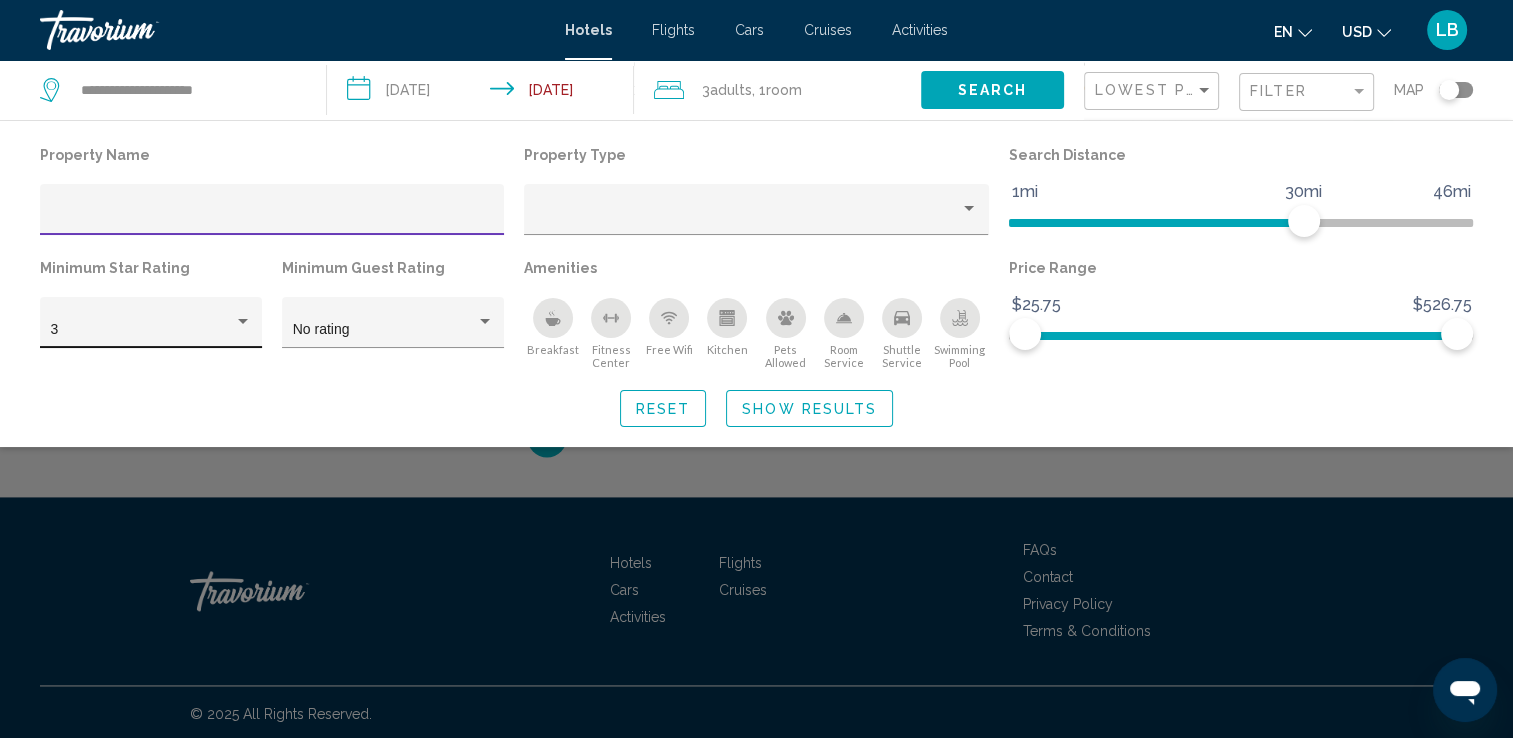 click on "3" 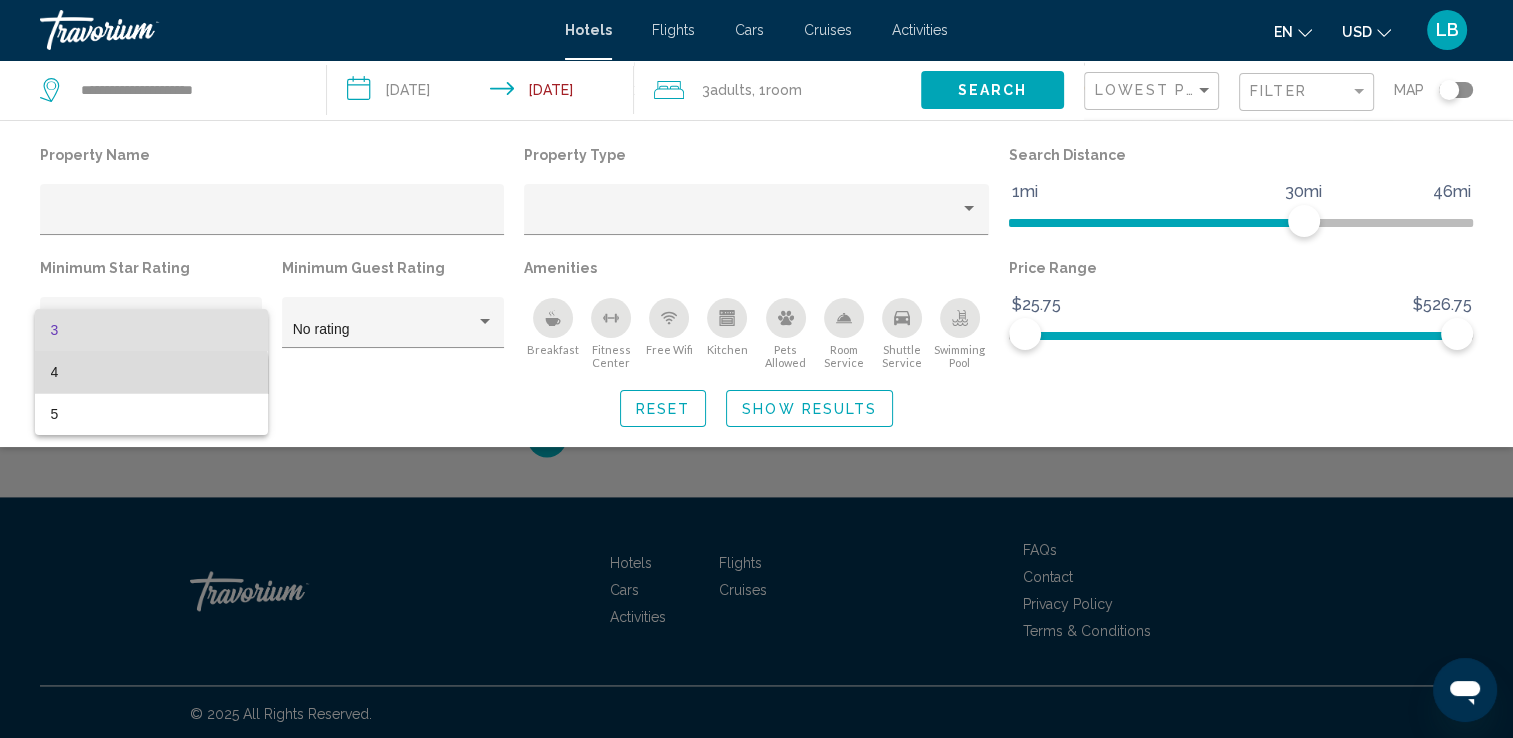 click on "4" at bounding box center (151, 372) 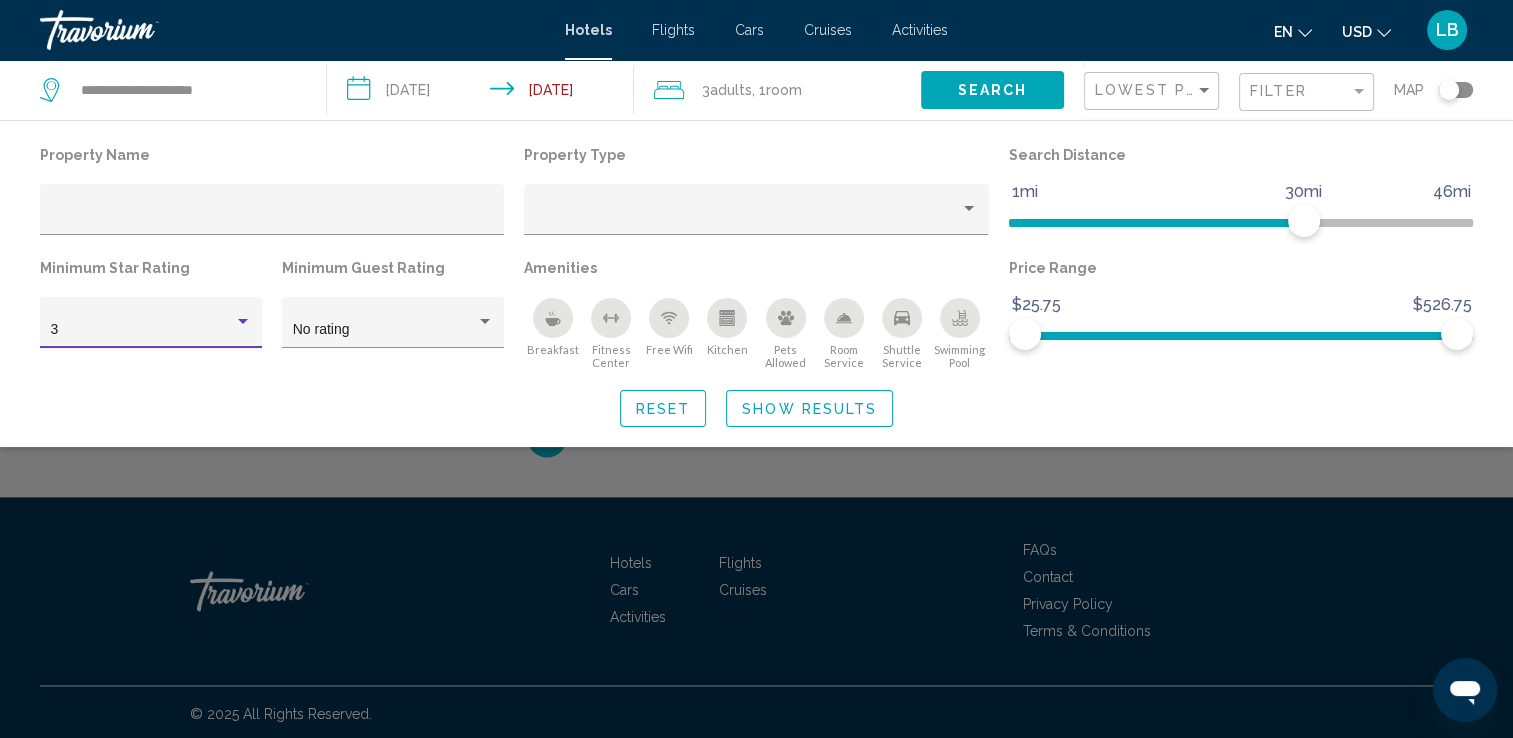 scroll, scrollTop: 2663, scrollLeft: 0, axis: vertical 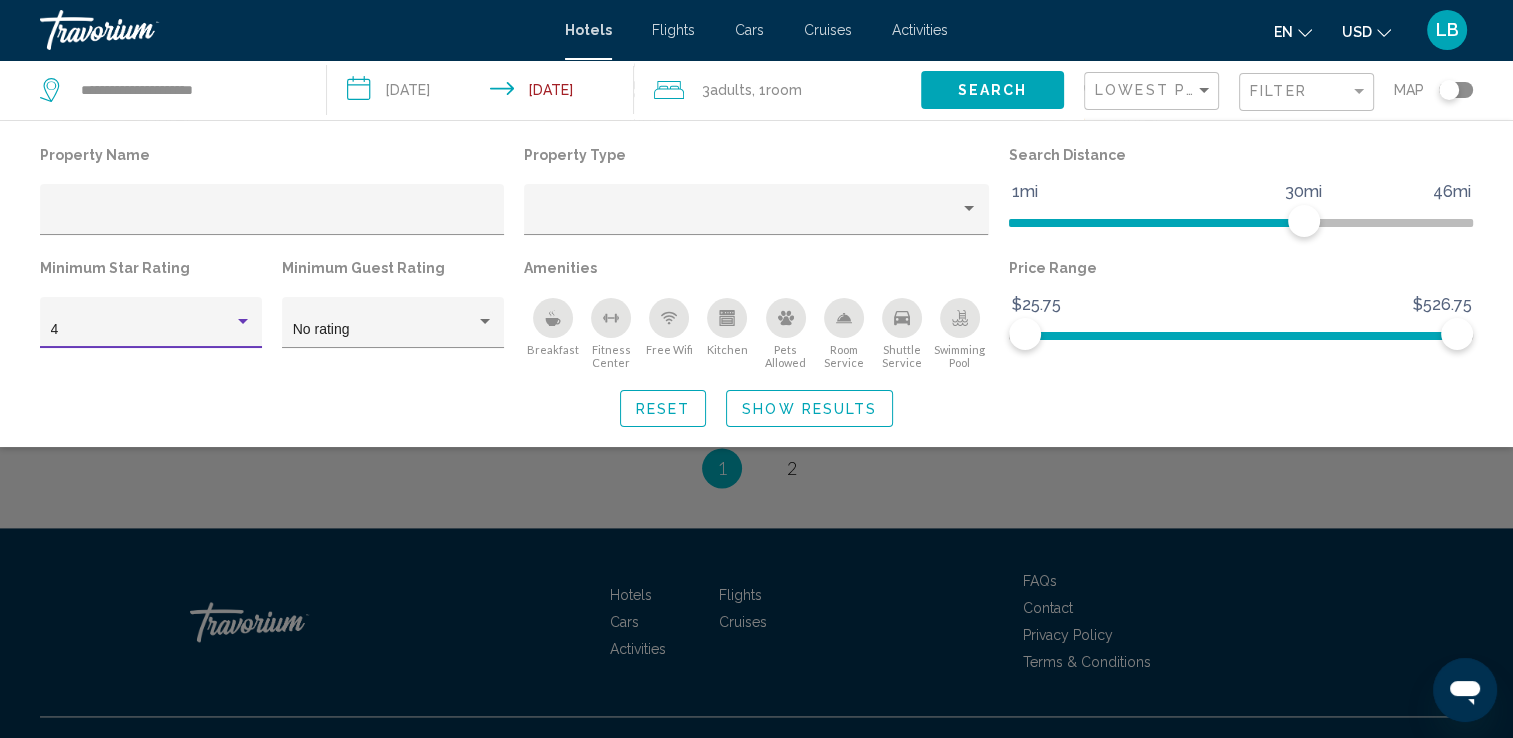 click 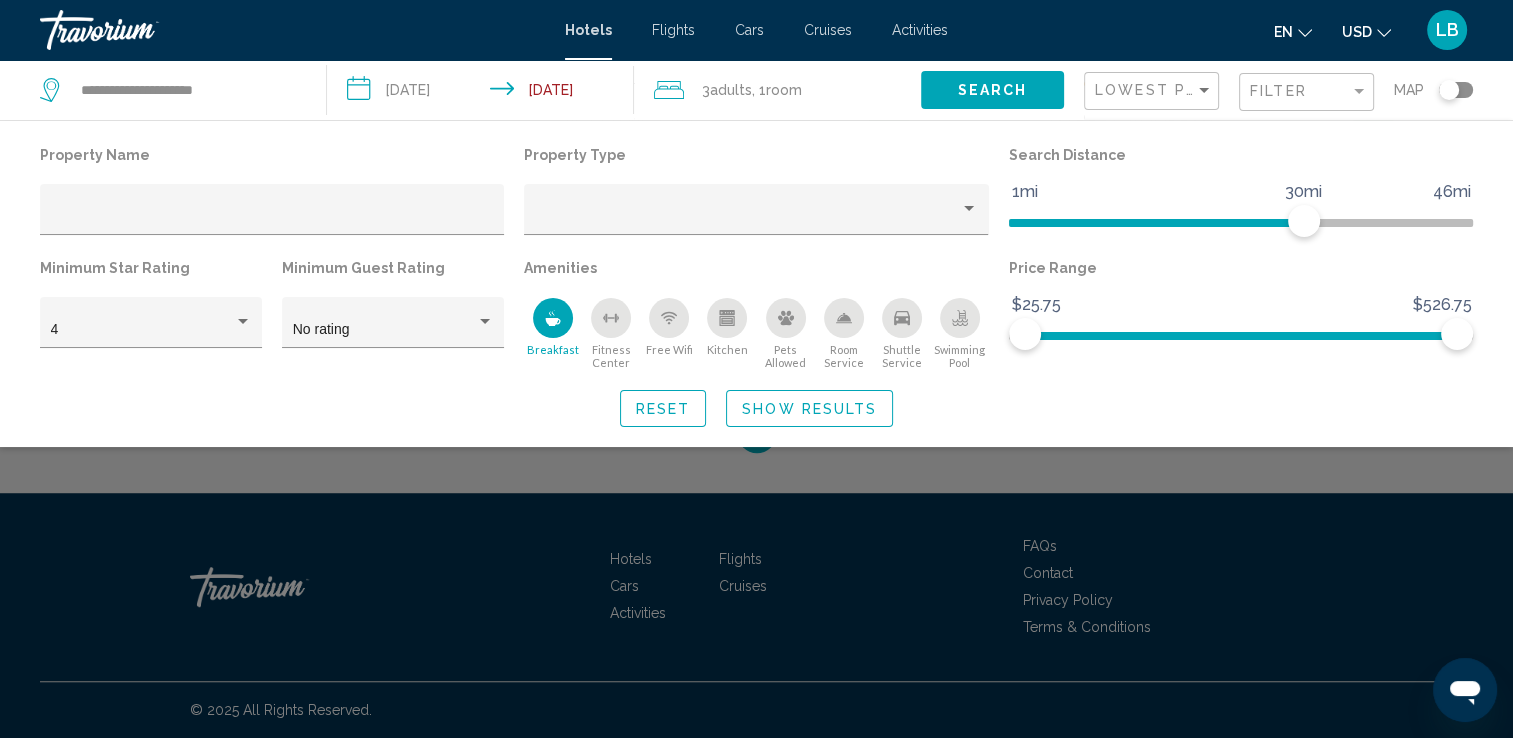 scroll, scrollTop: 1204, scrollLeft: 0, axis: vertical 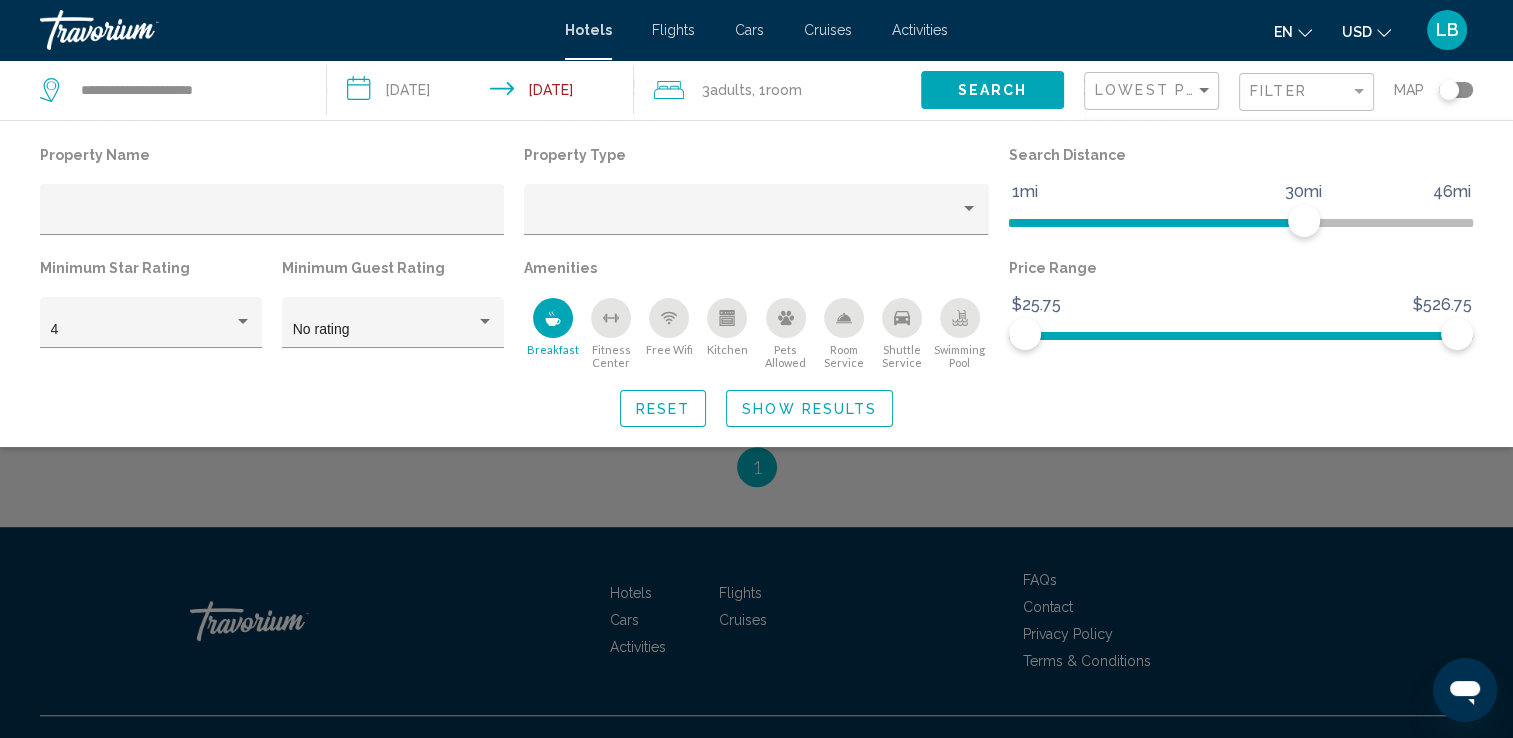 click on "Show Results" 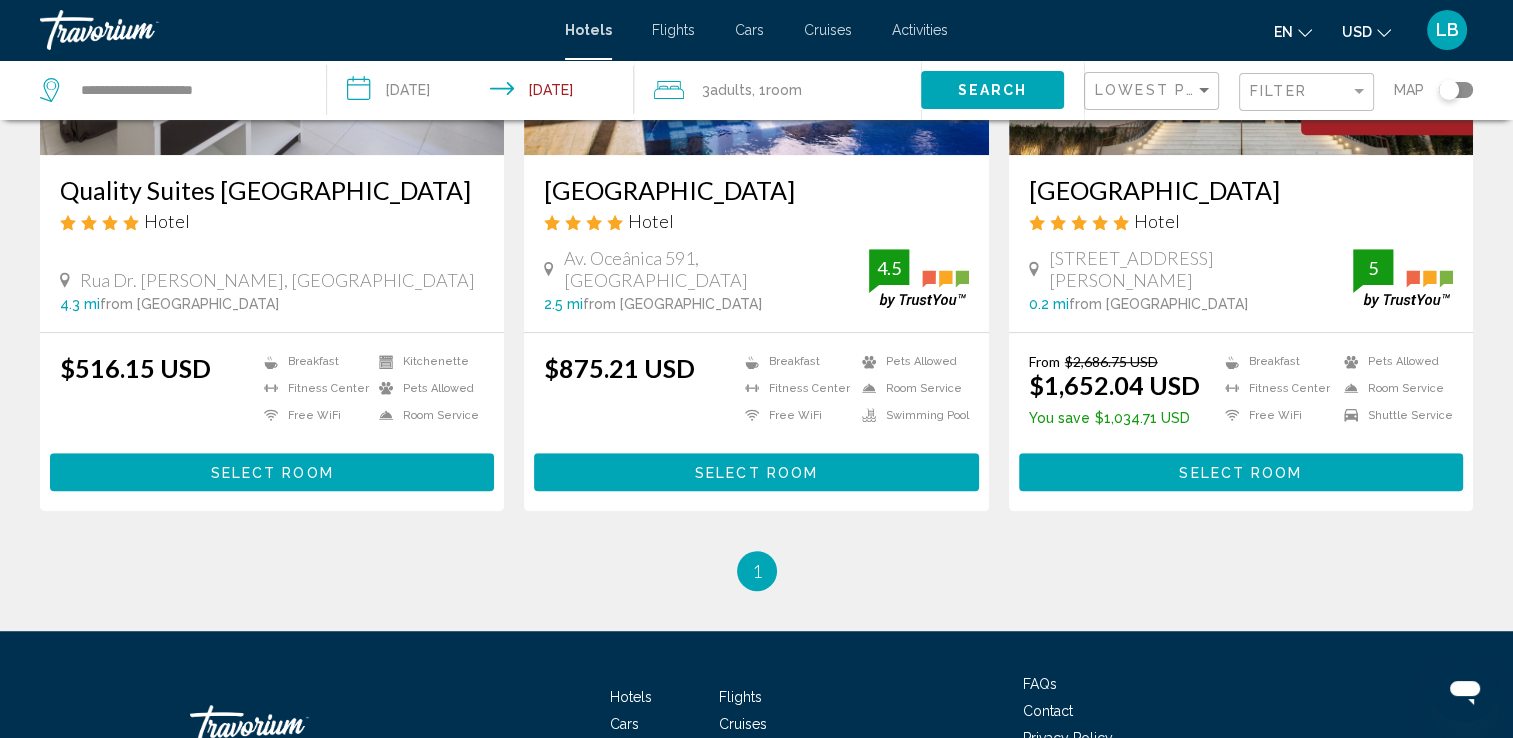 scroll, scrollTop: 600, scrollLeft: 0, axis: vertical 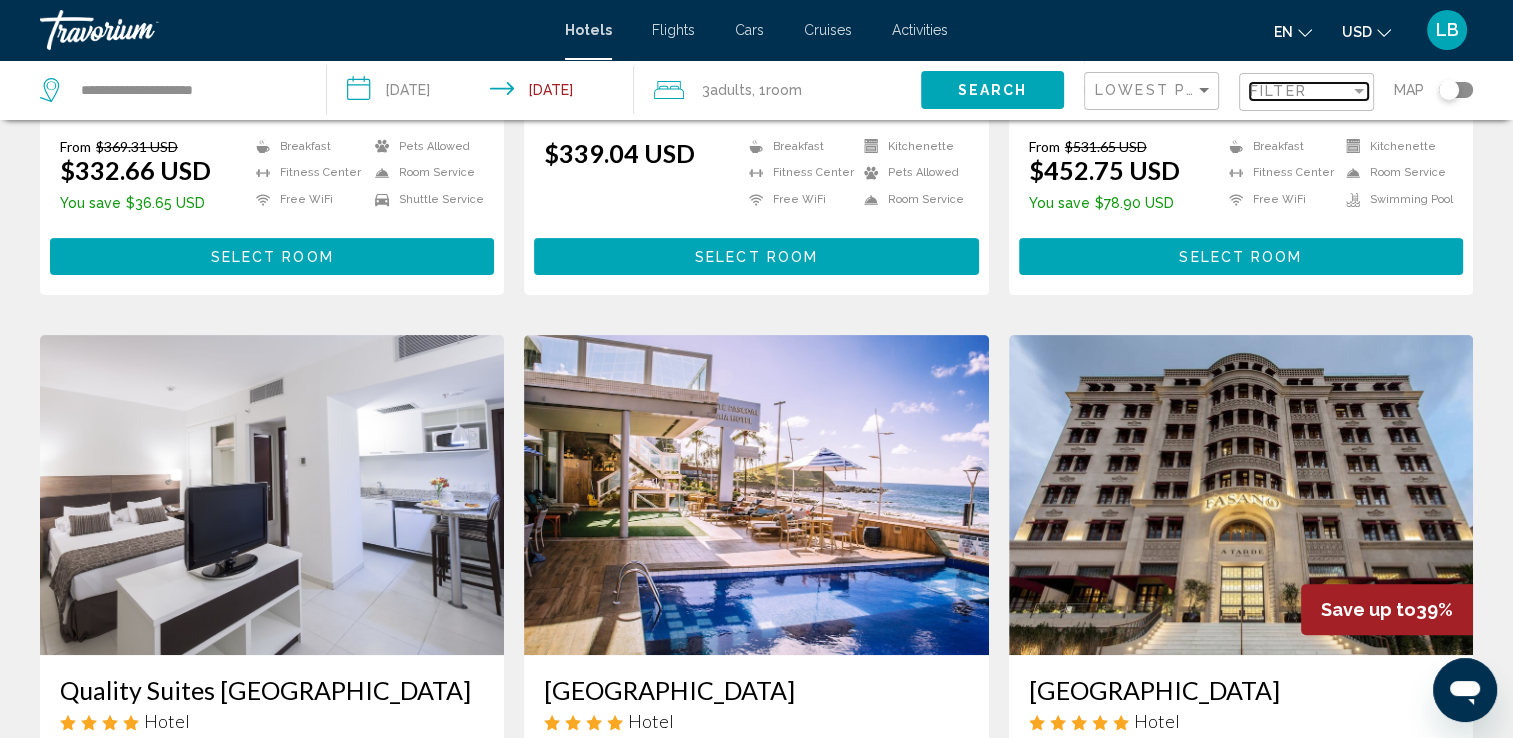 click on "Filter" at bounding box center (1278, 91) 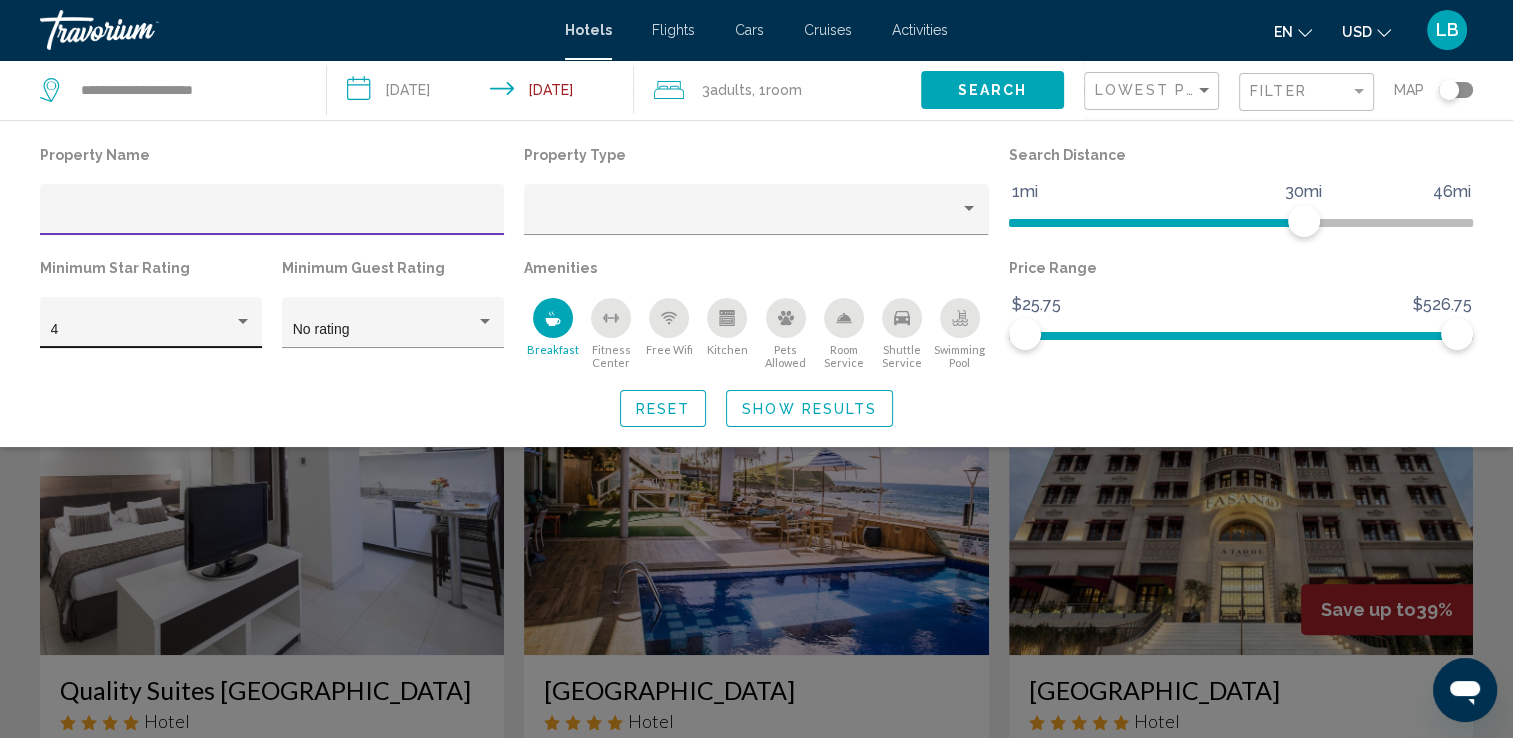 click on "4" at bounding box center (142, 330) 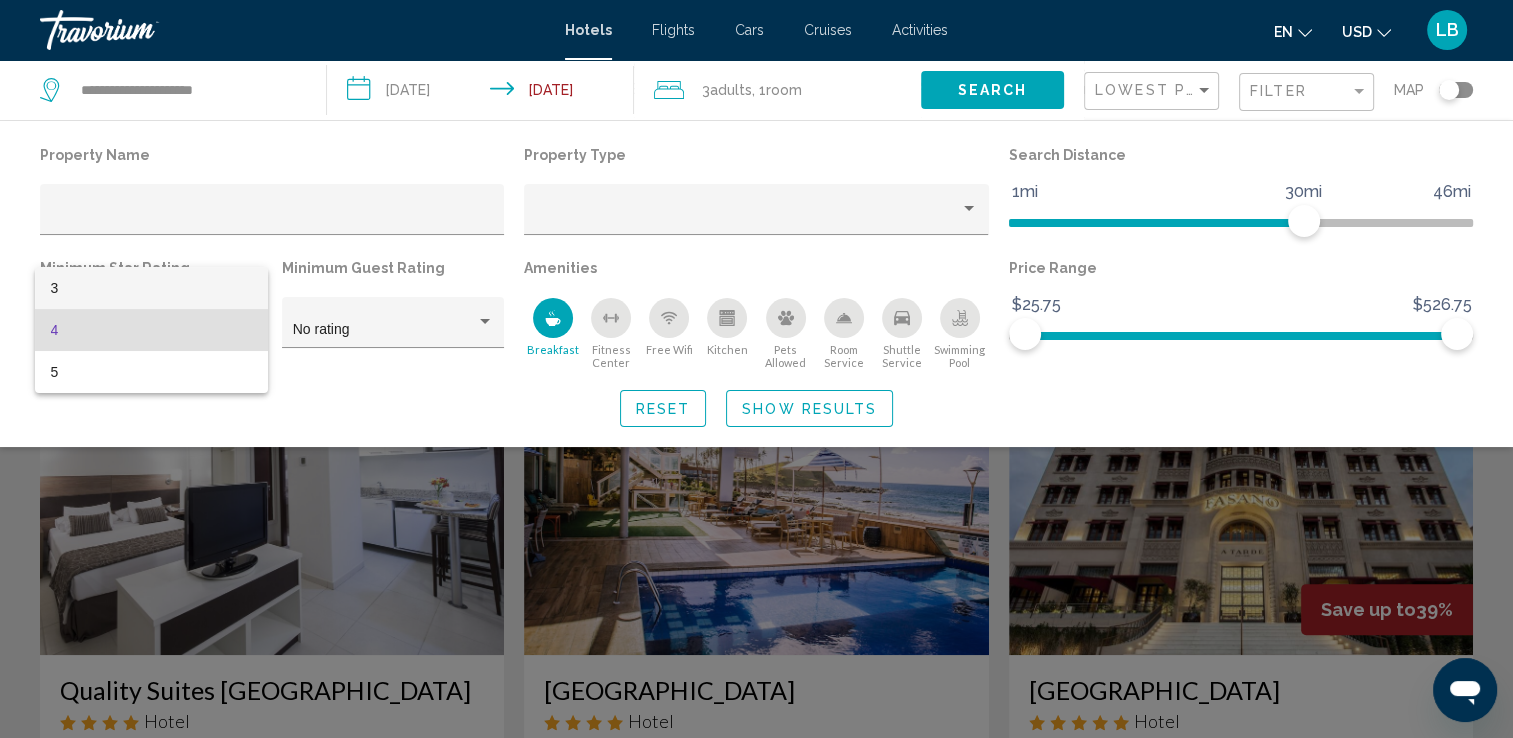 click on "3" at bounding box center [151, 288] 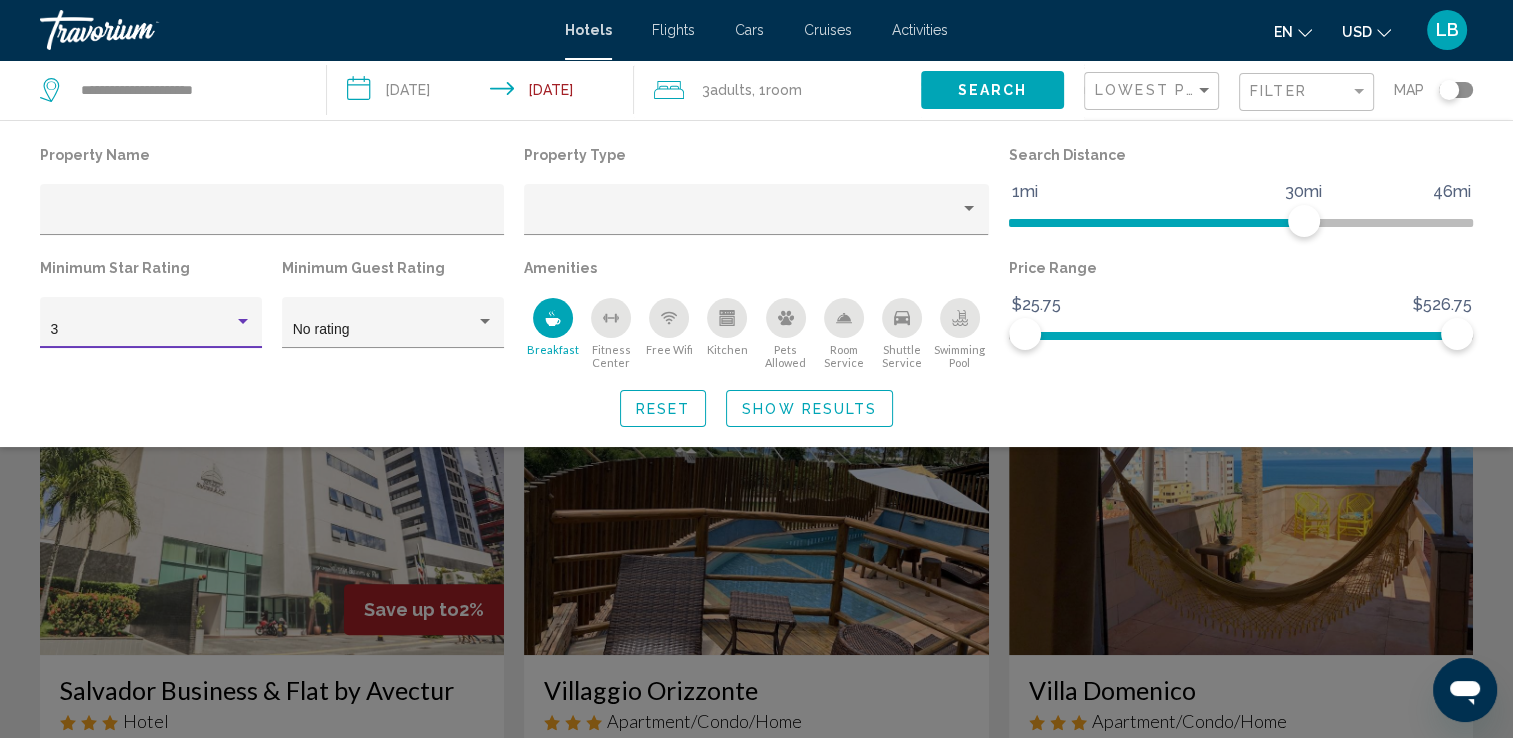 scroll, scrollTop: 2036, scrollLeft: 0, axis: vertical 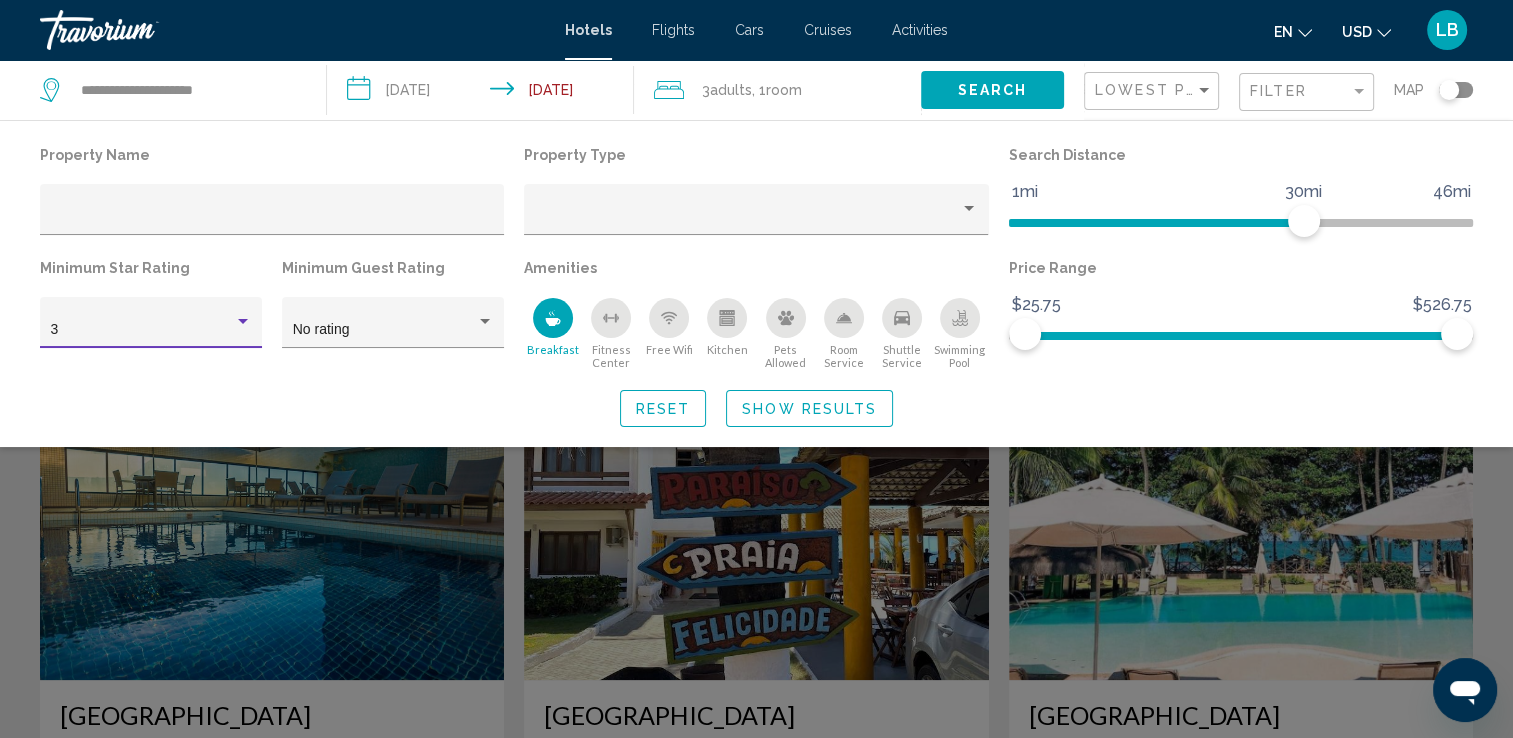click on "Show Results" 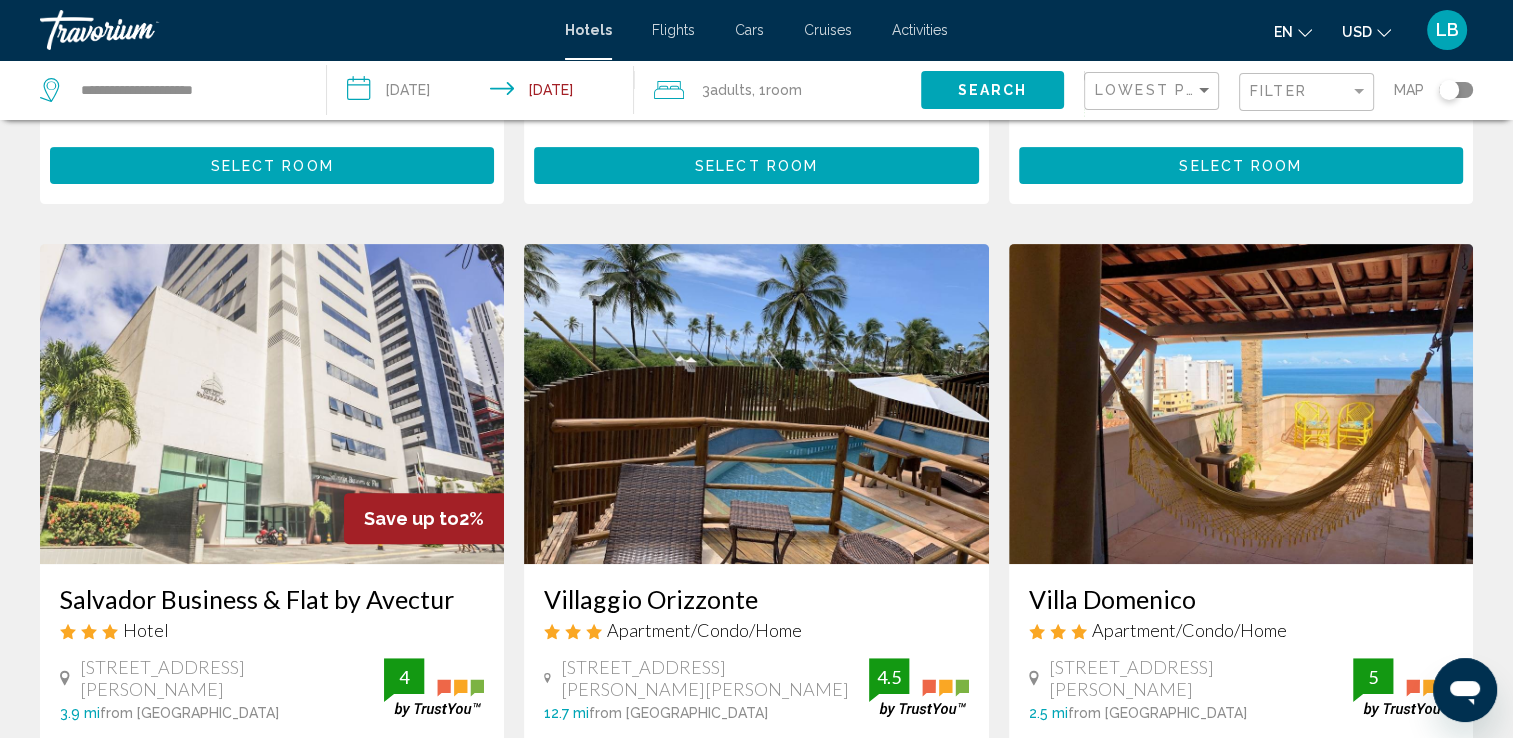 scroll, scrollTop: 400, scrollLeft: 0, axis: vertical 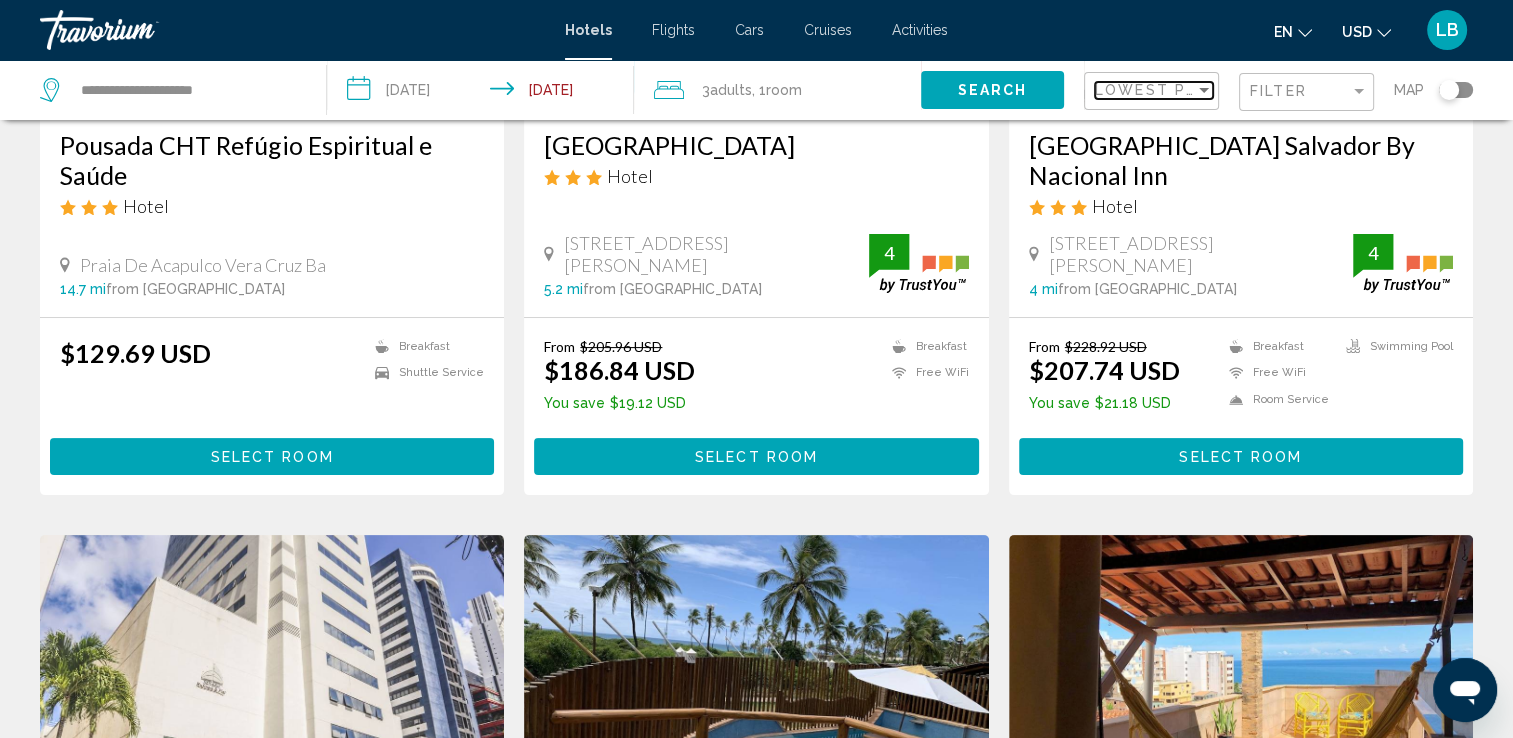 click on "Lowest Price" at bounding box center (1159, 90) 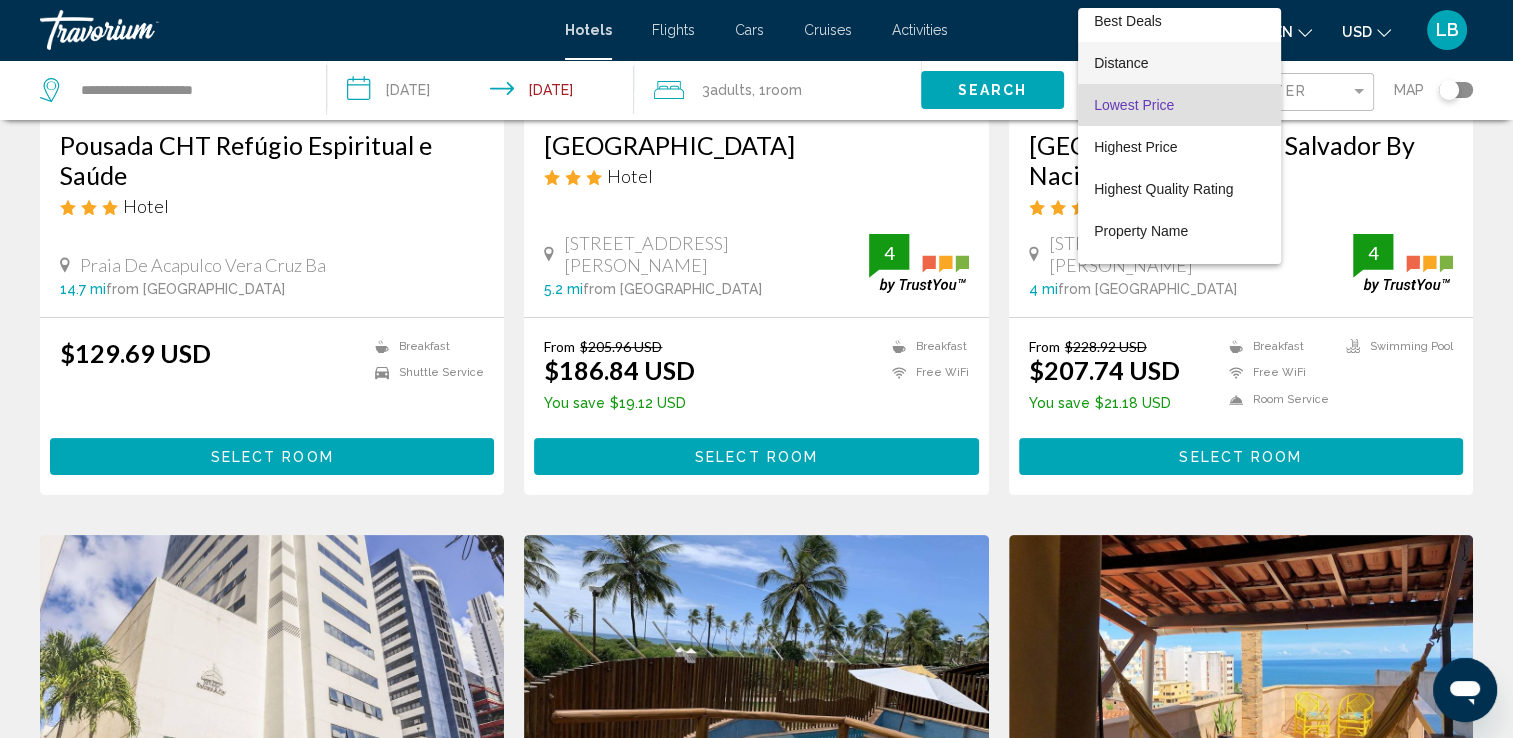 scroll, scrollTop: 0, scrollLeft: 0, axis: both 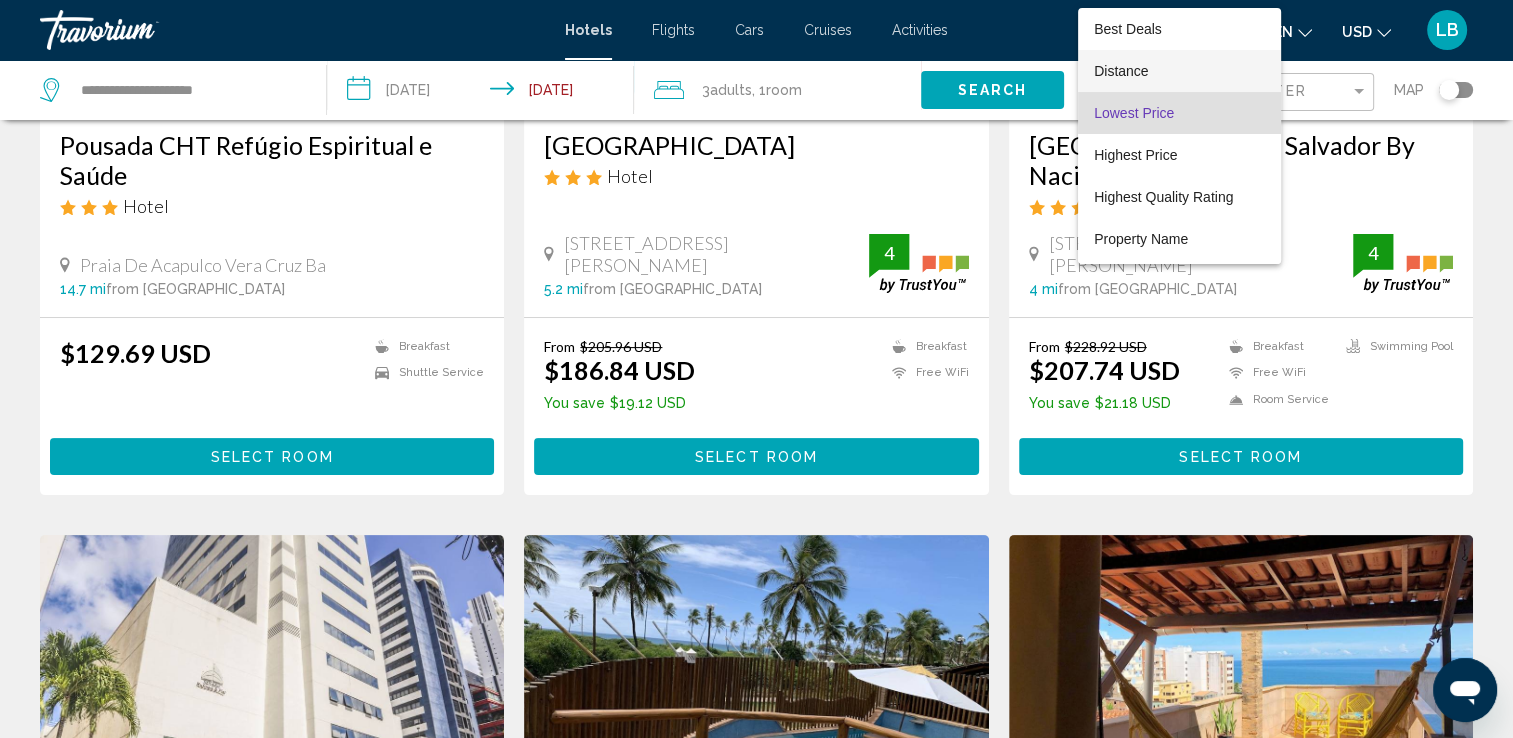 click on "Distance" at bounding box center [1121, 71] 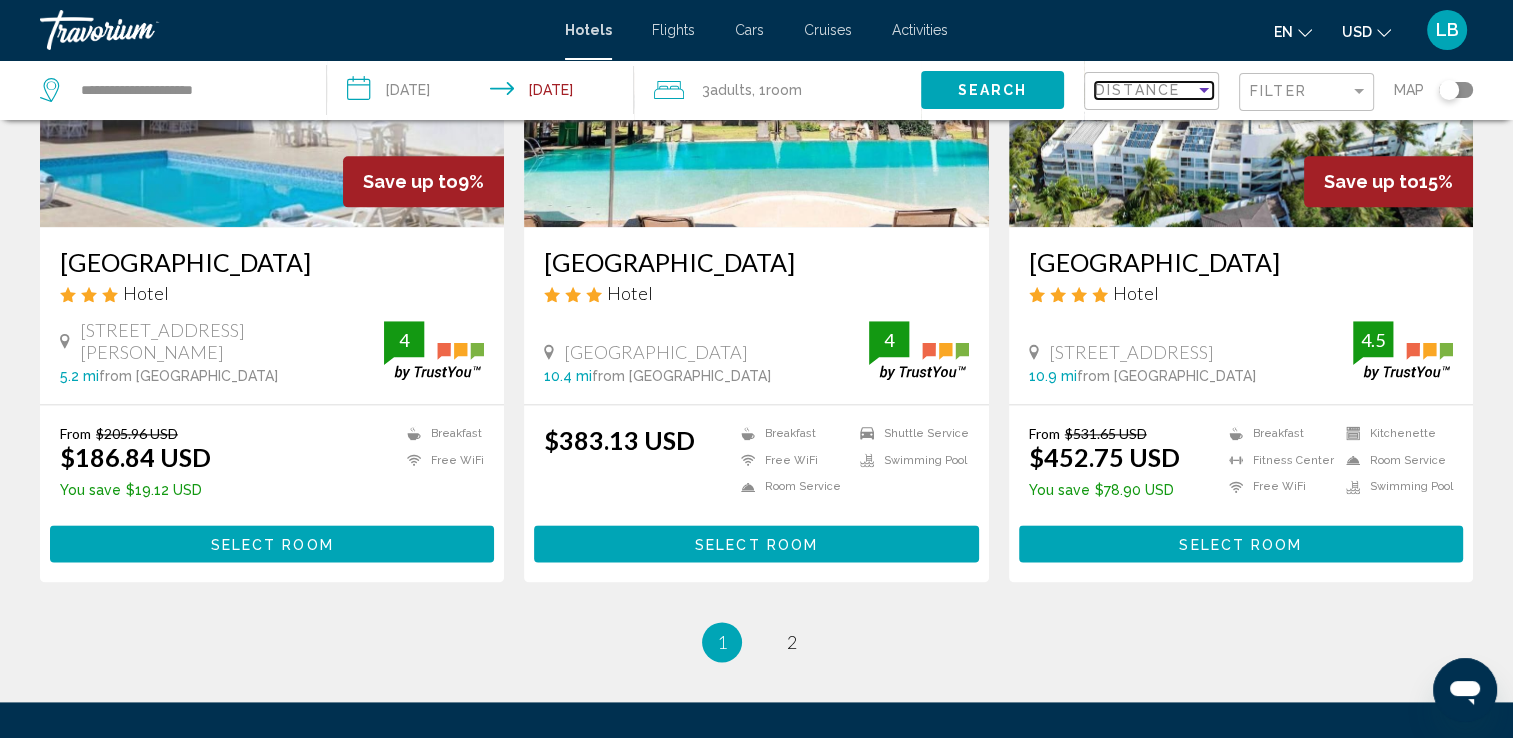 scroll, scrollTop: 2333, scrollLeft: 0, axis: vertical 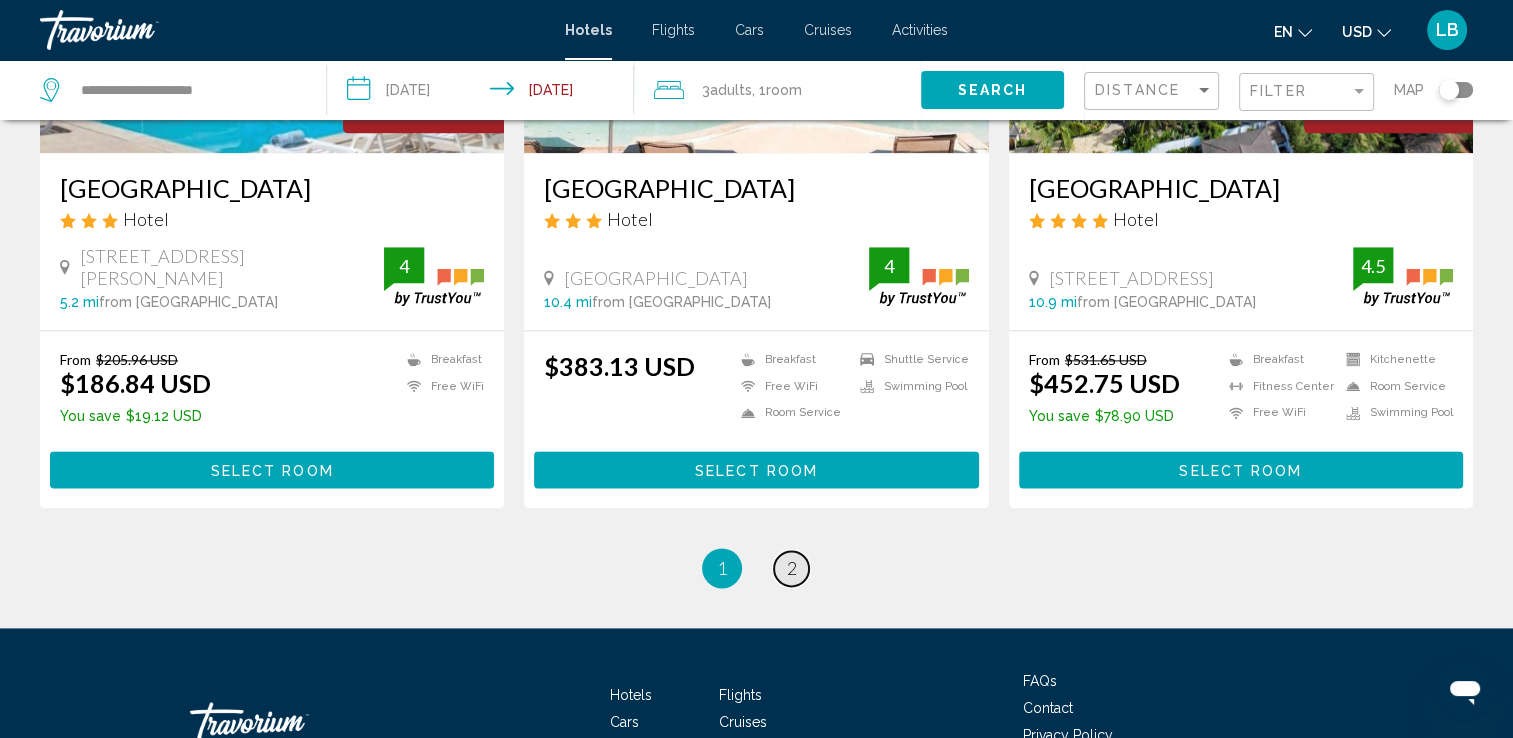 click on "2" at bounding box center [792, 568] 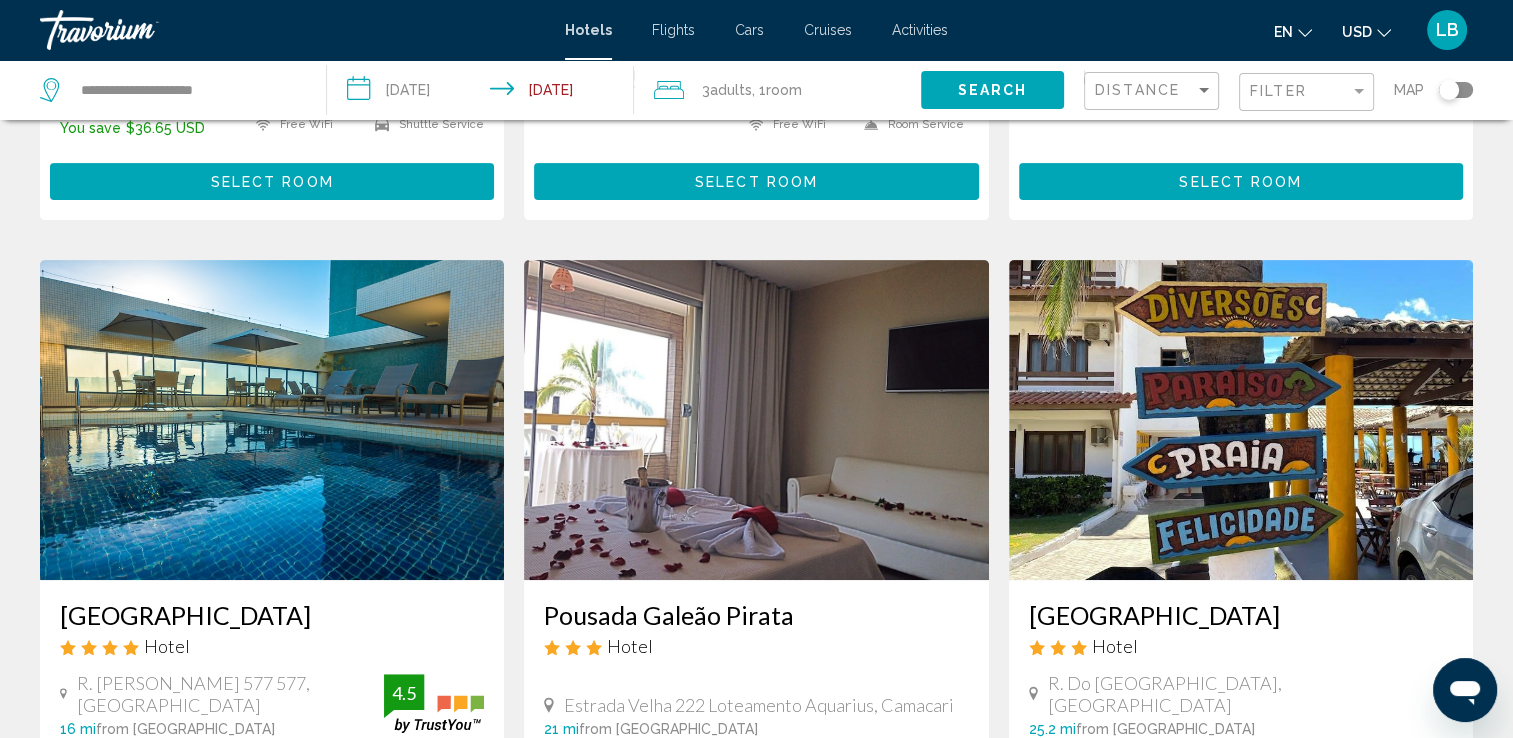 scroll, scrollTop: 700, scrollLeft: 0, axis: vertical 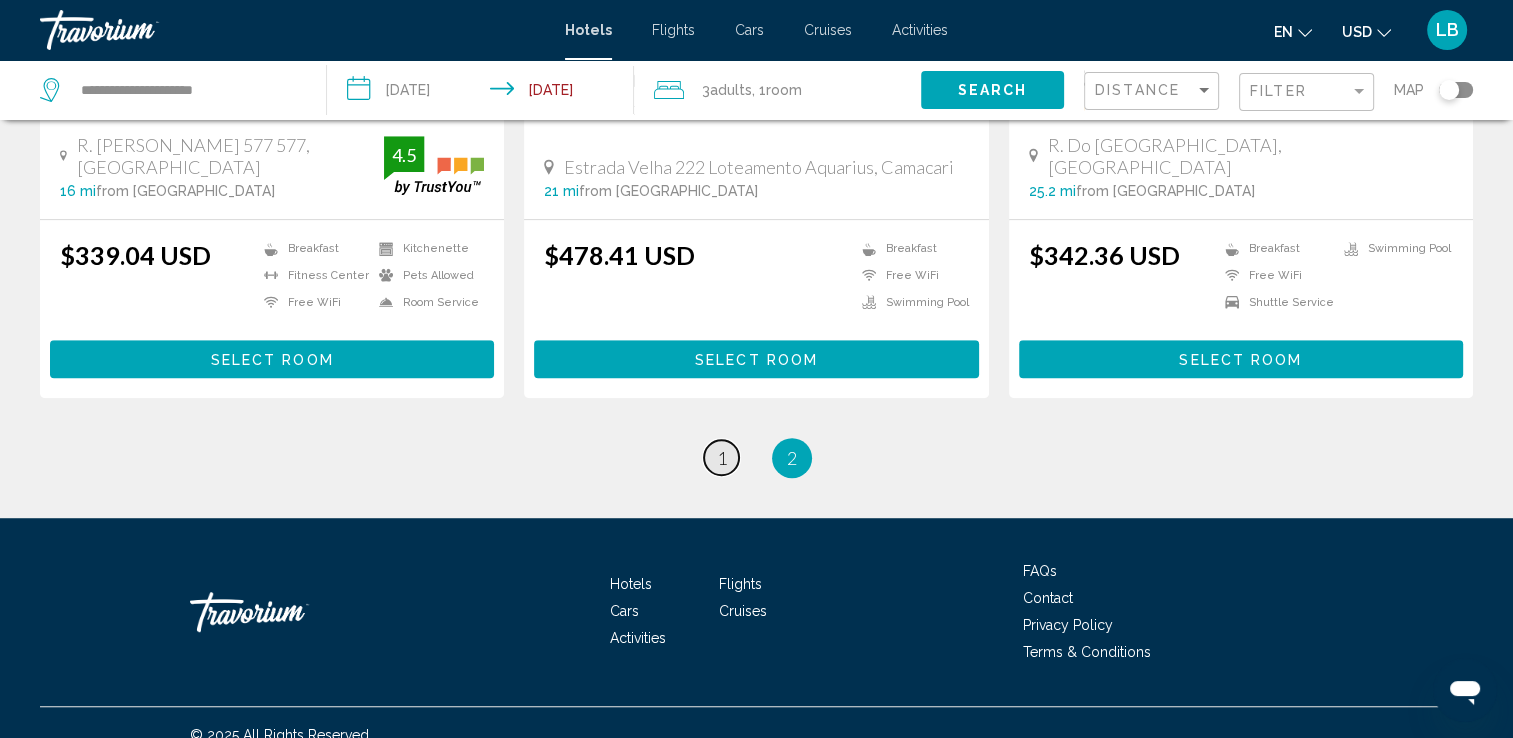 click on "page  1" at bounding box center [721, 457] 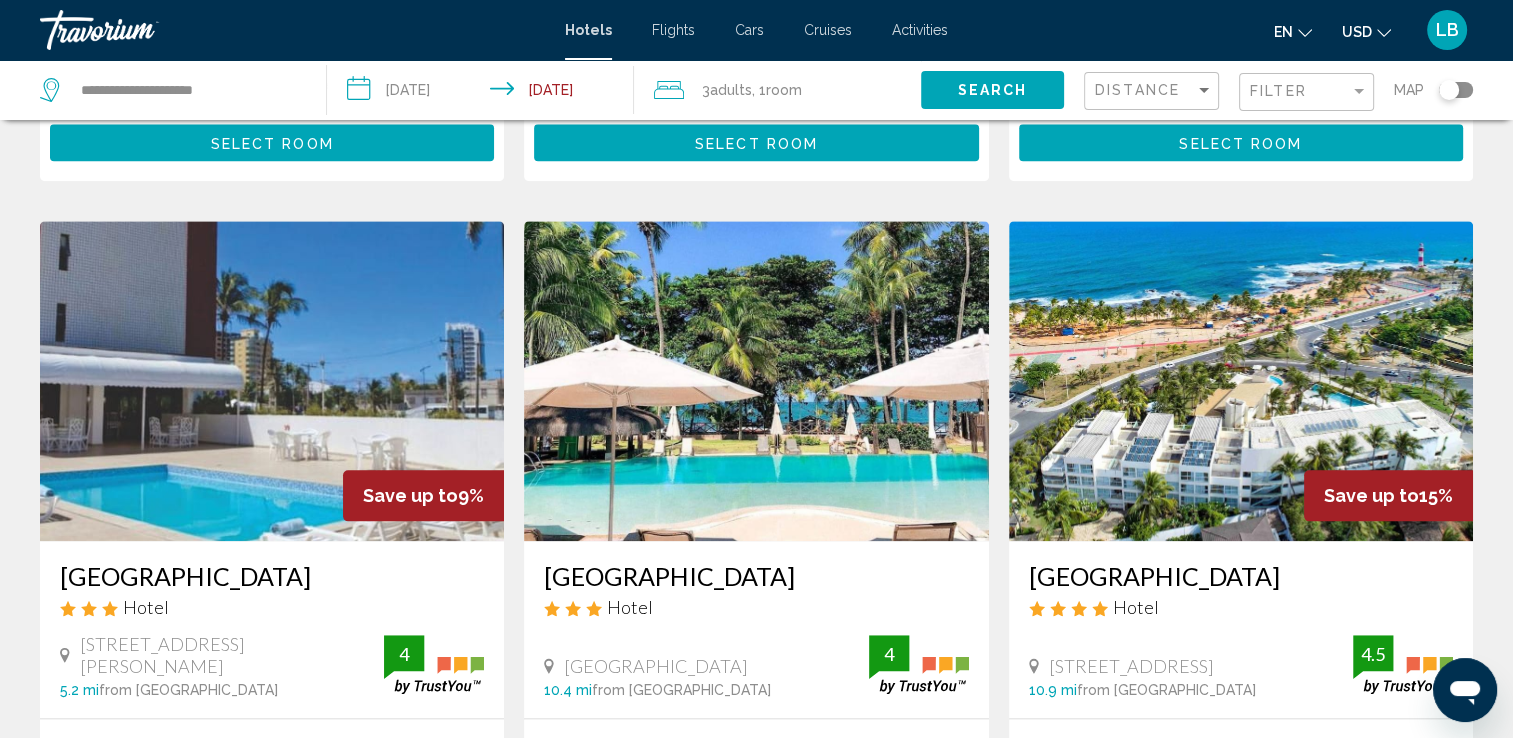 scroll, scrollTop: 2324, scrollLeft: 0, axis: vertical 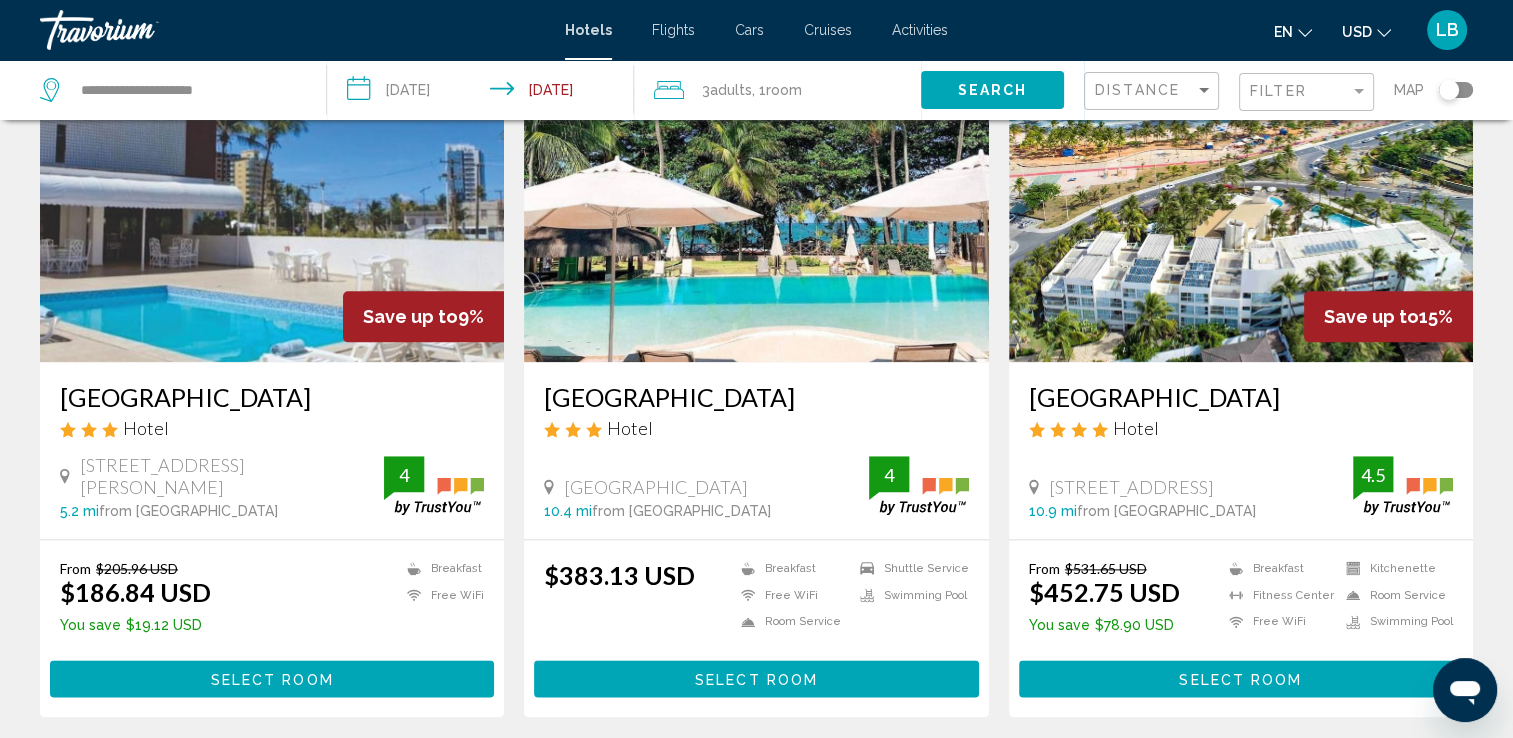 click at bounding box center (756, 202) 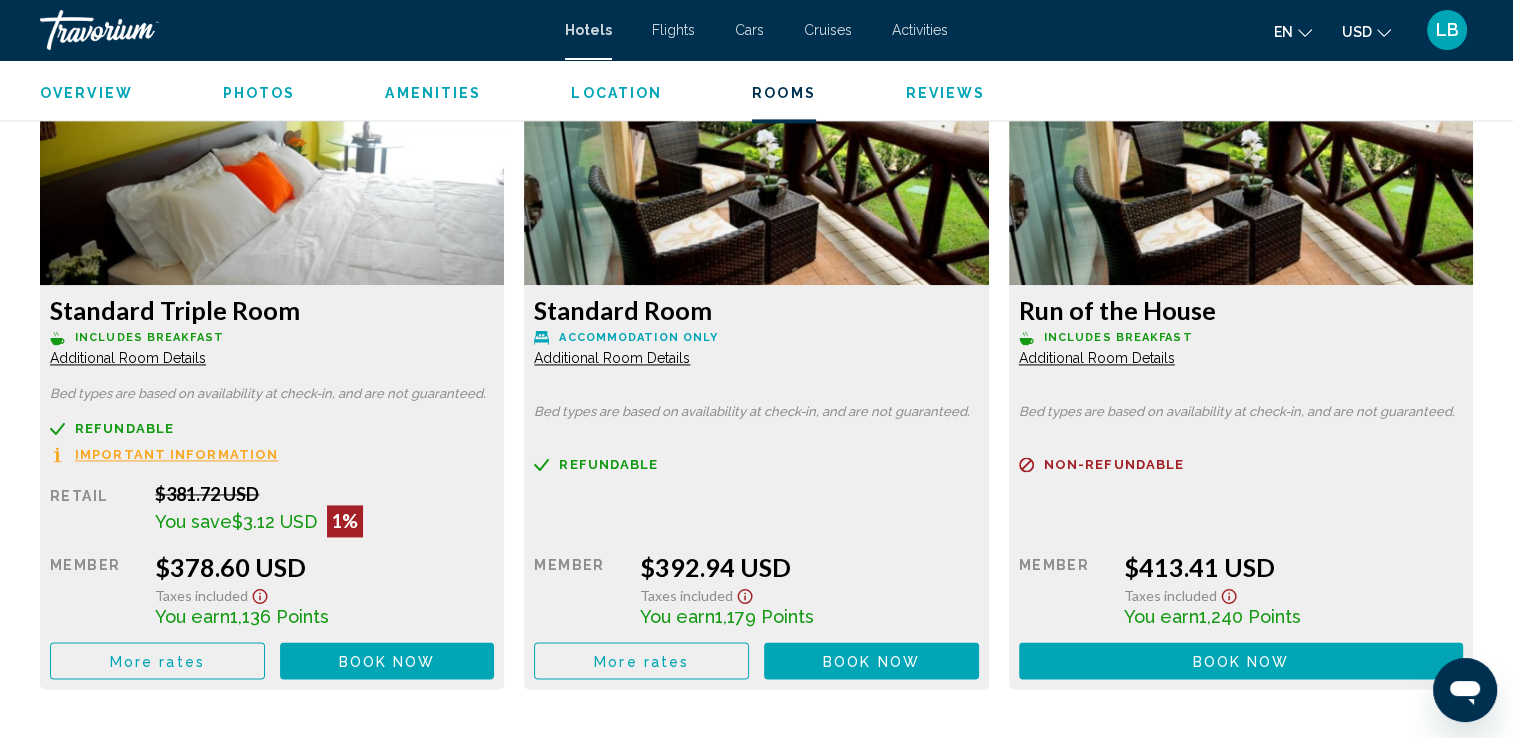 scroll, scrollTop: 2800, scrollLeft: 0, axis: vertical 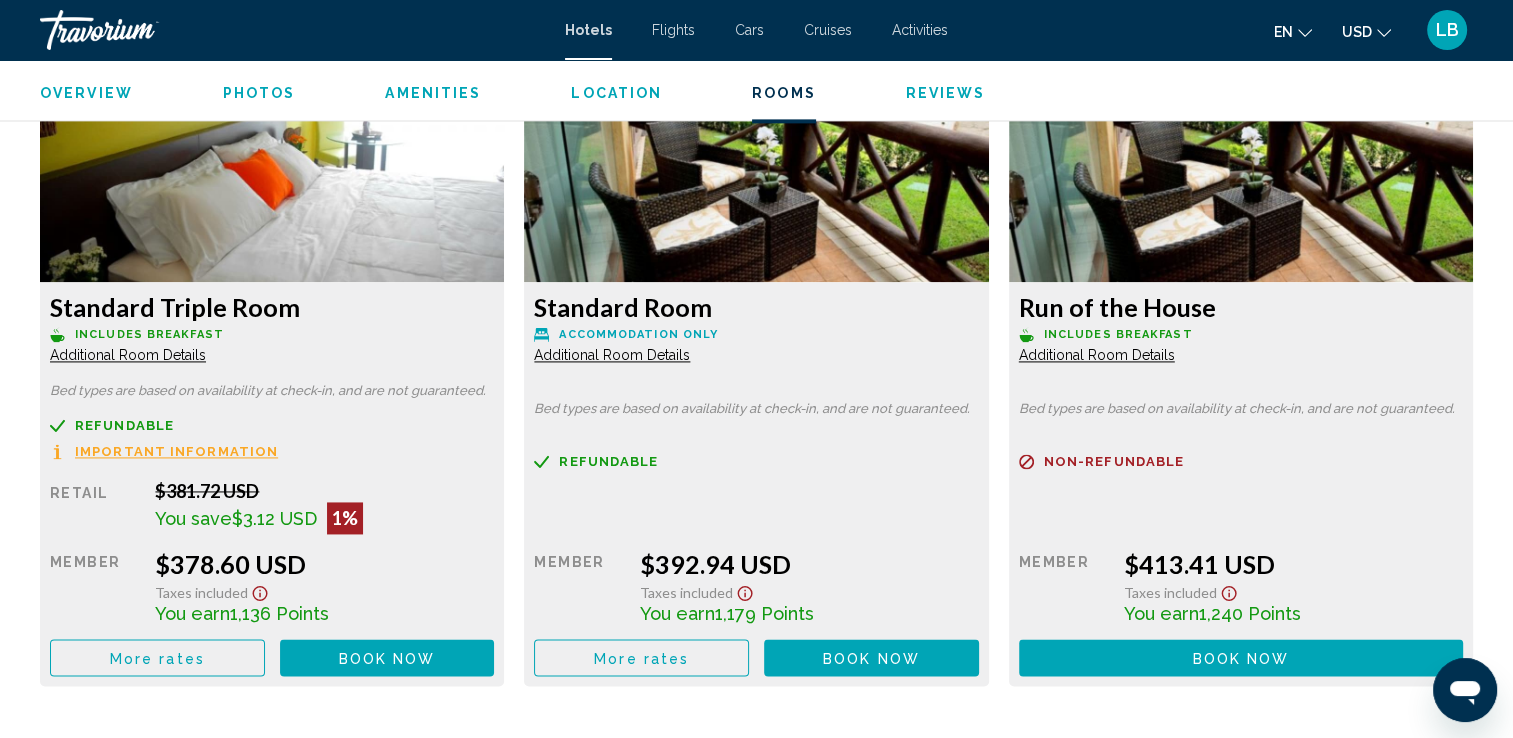 click at bounding box center (272, 157) 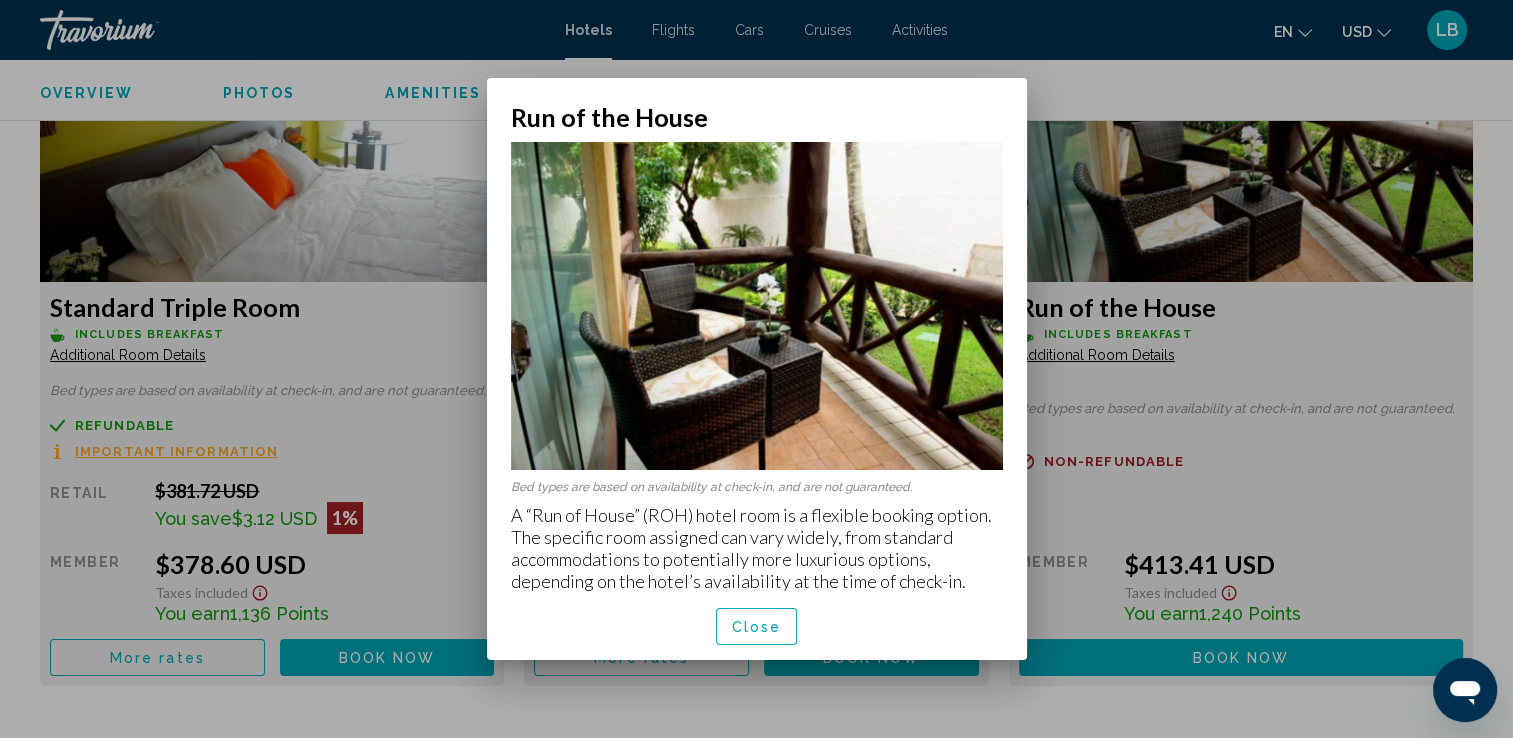 click at bounding box center (756, 369) 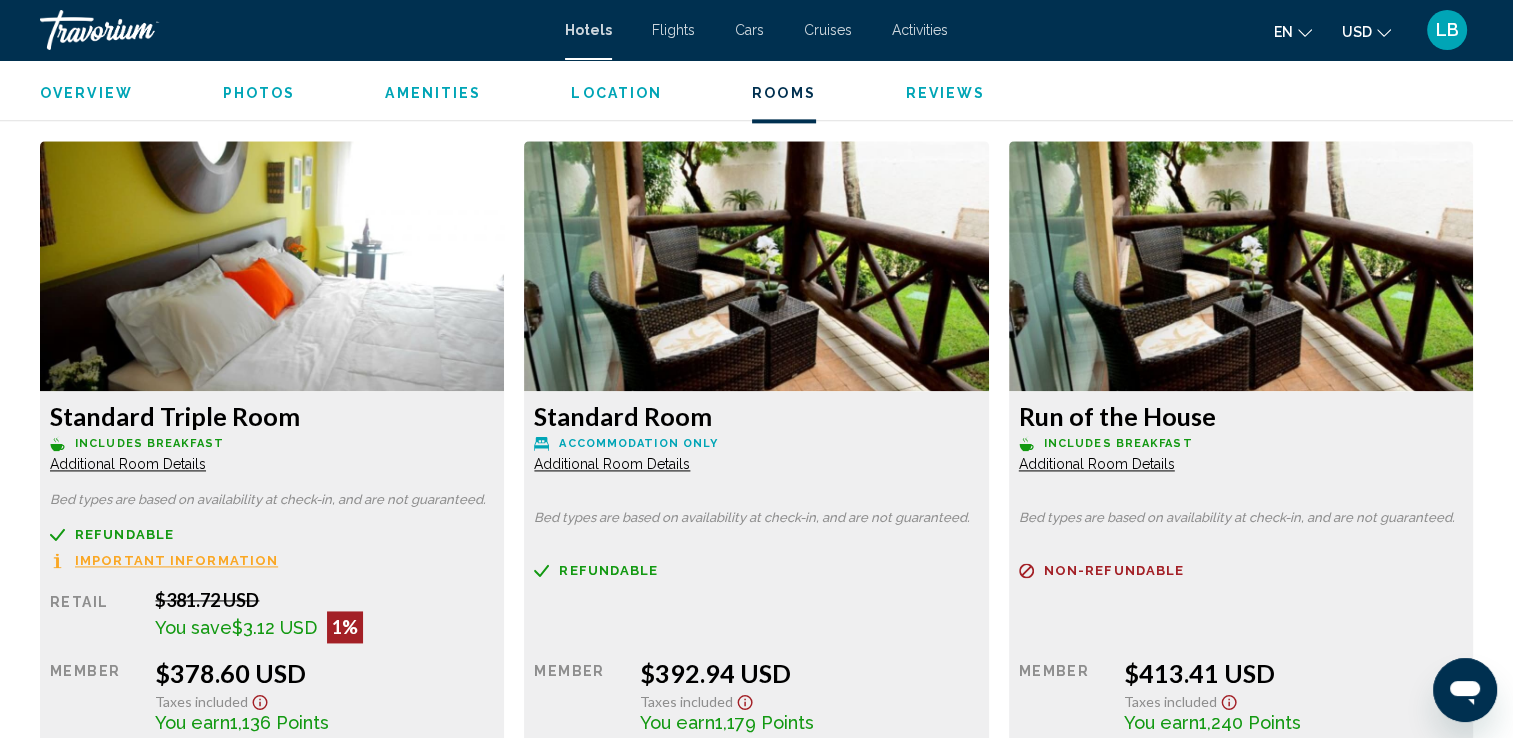 scroll, scrollTop: 2700, scrollLeft: 0, axis: vertical 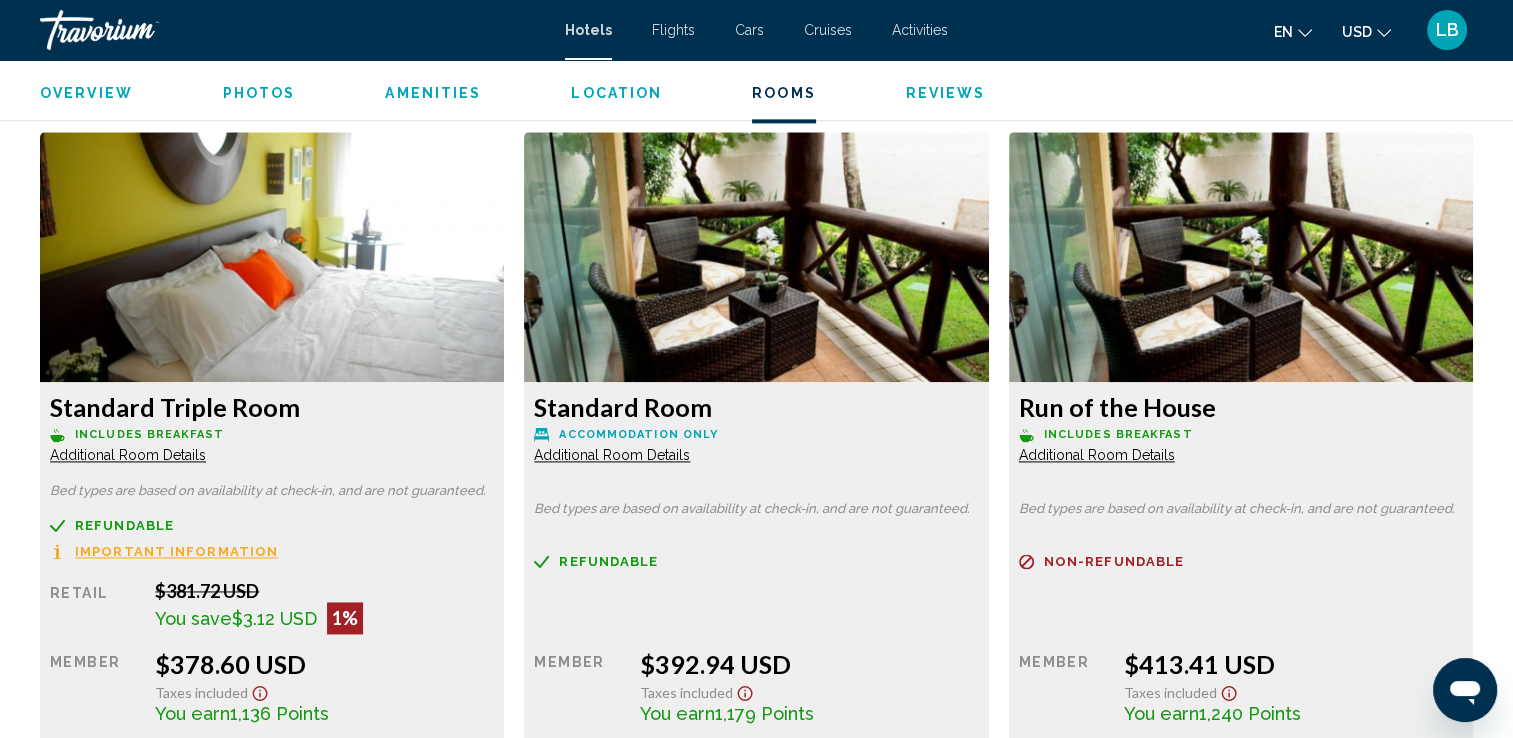 click at bounding box center [272, 257] 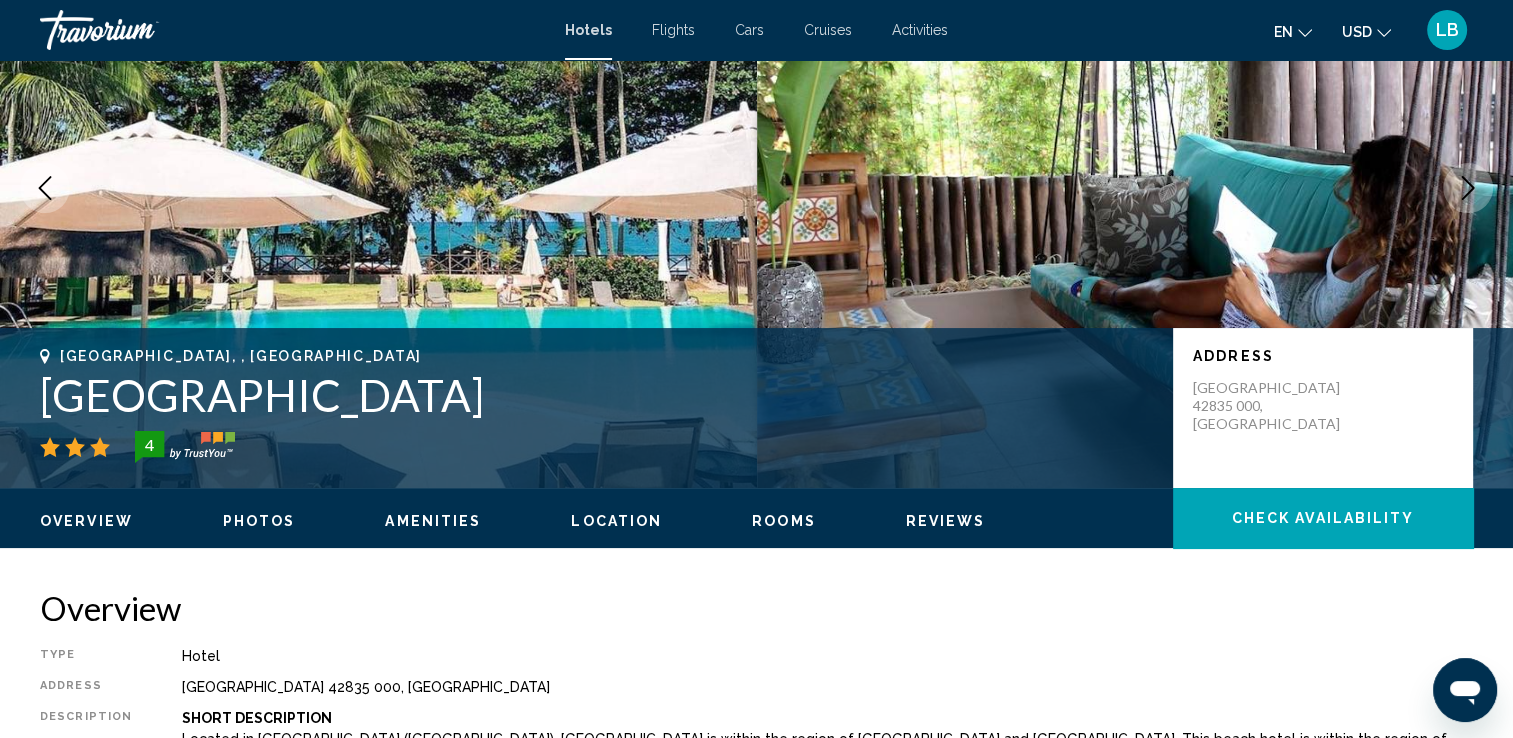 scroll, scrollTop: 100, scrollLeft: 0, axis: vertical 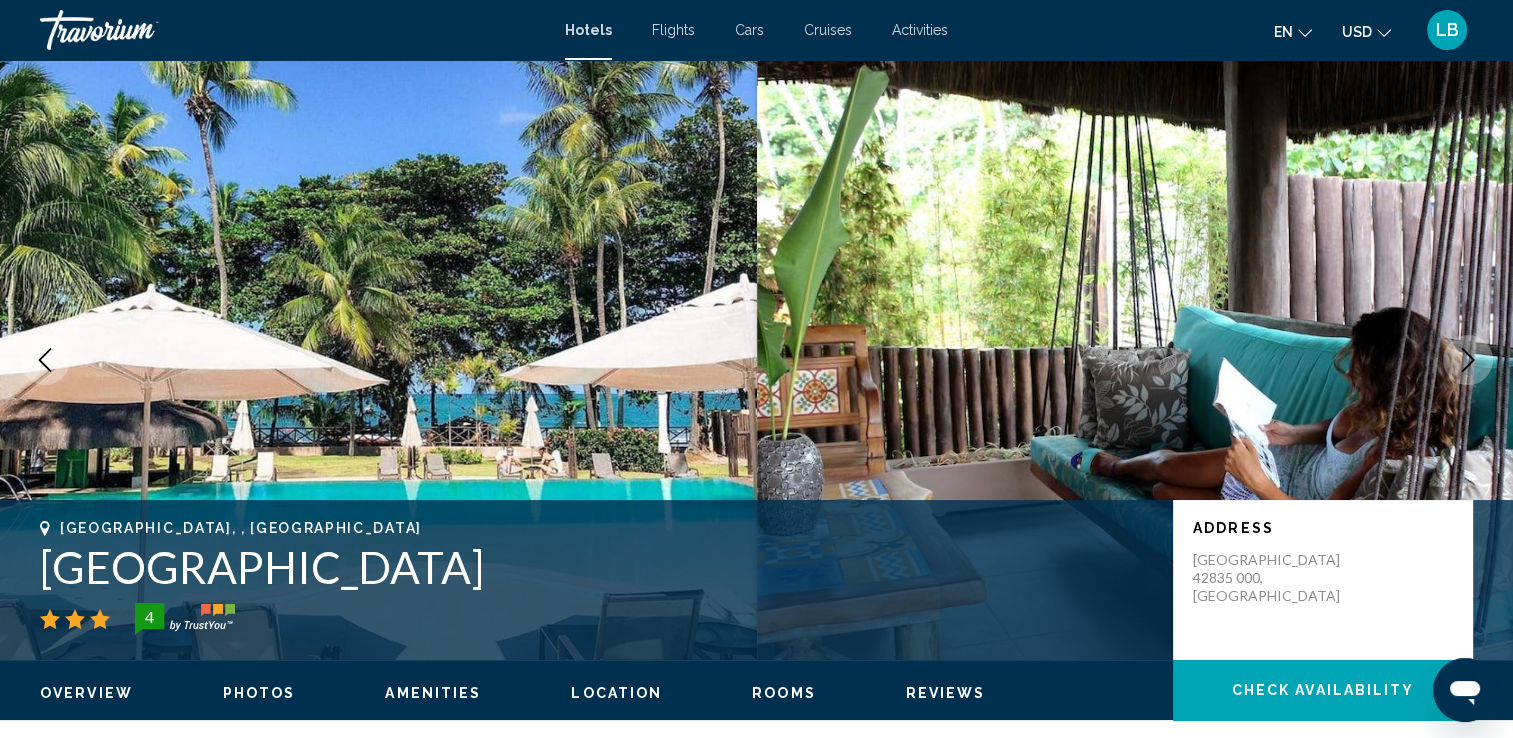 click at bounding box center (140, 30) 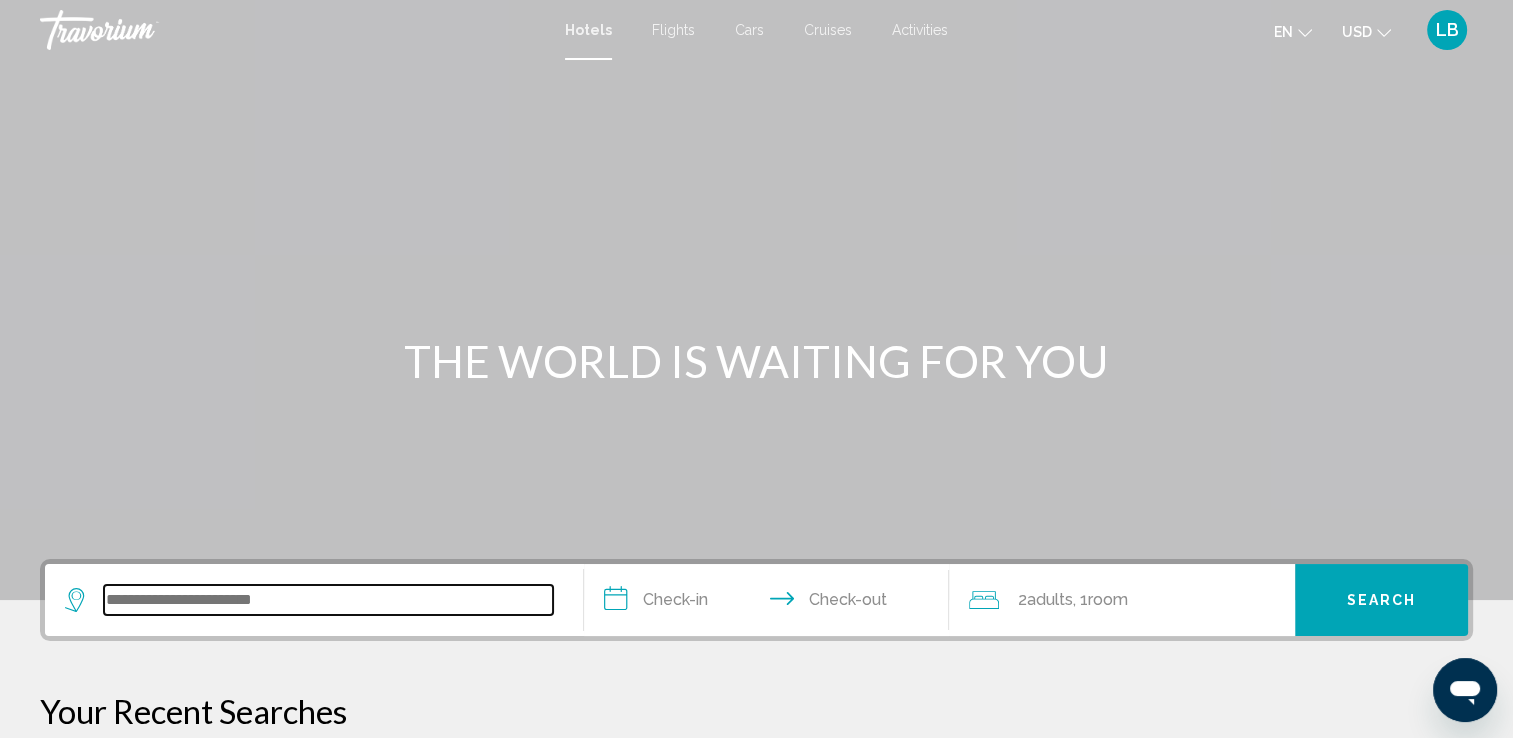 click at bounding box center (328, 600) 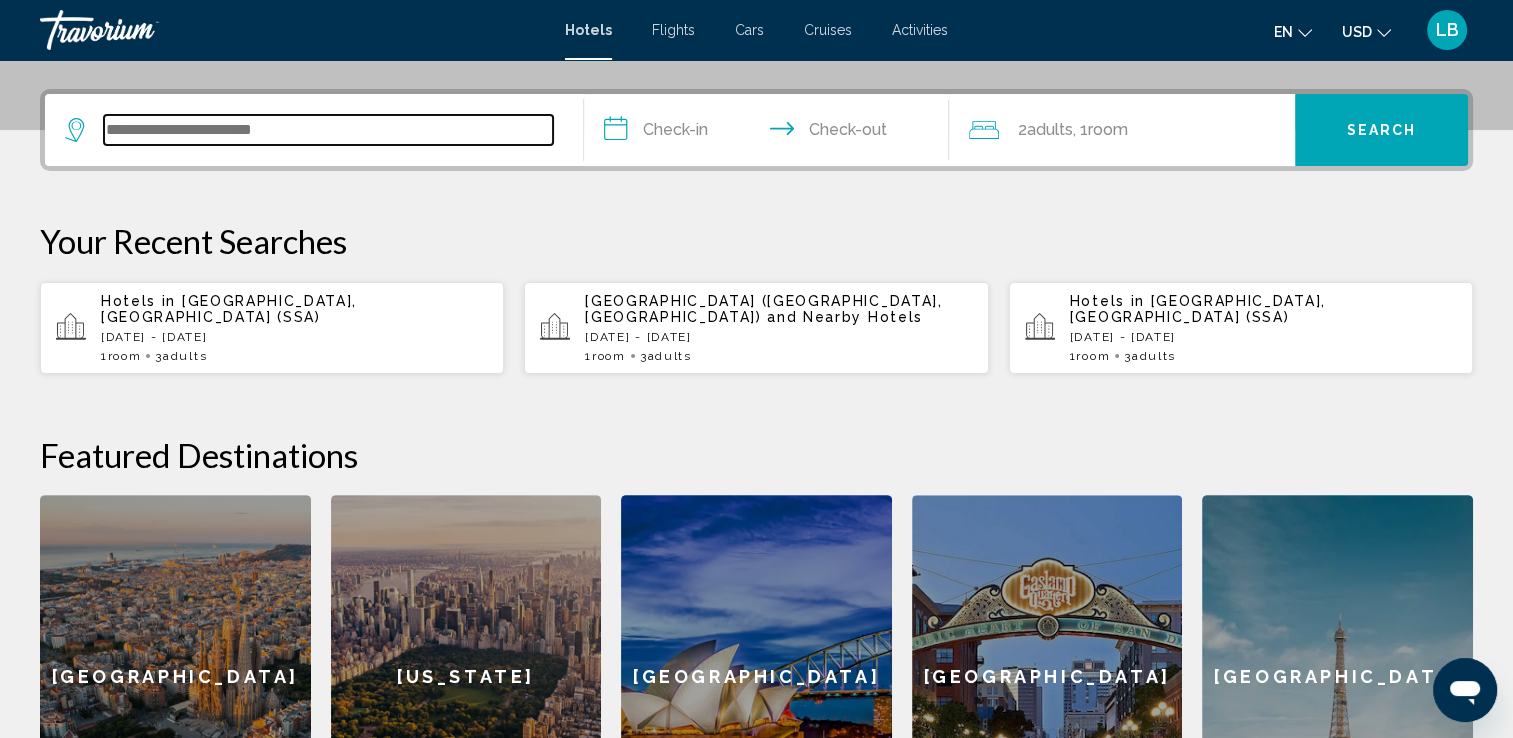 scroll, scrollTop: 493, scrollLeft: 0, axis: vertical 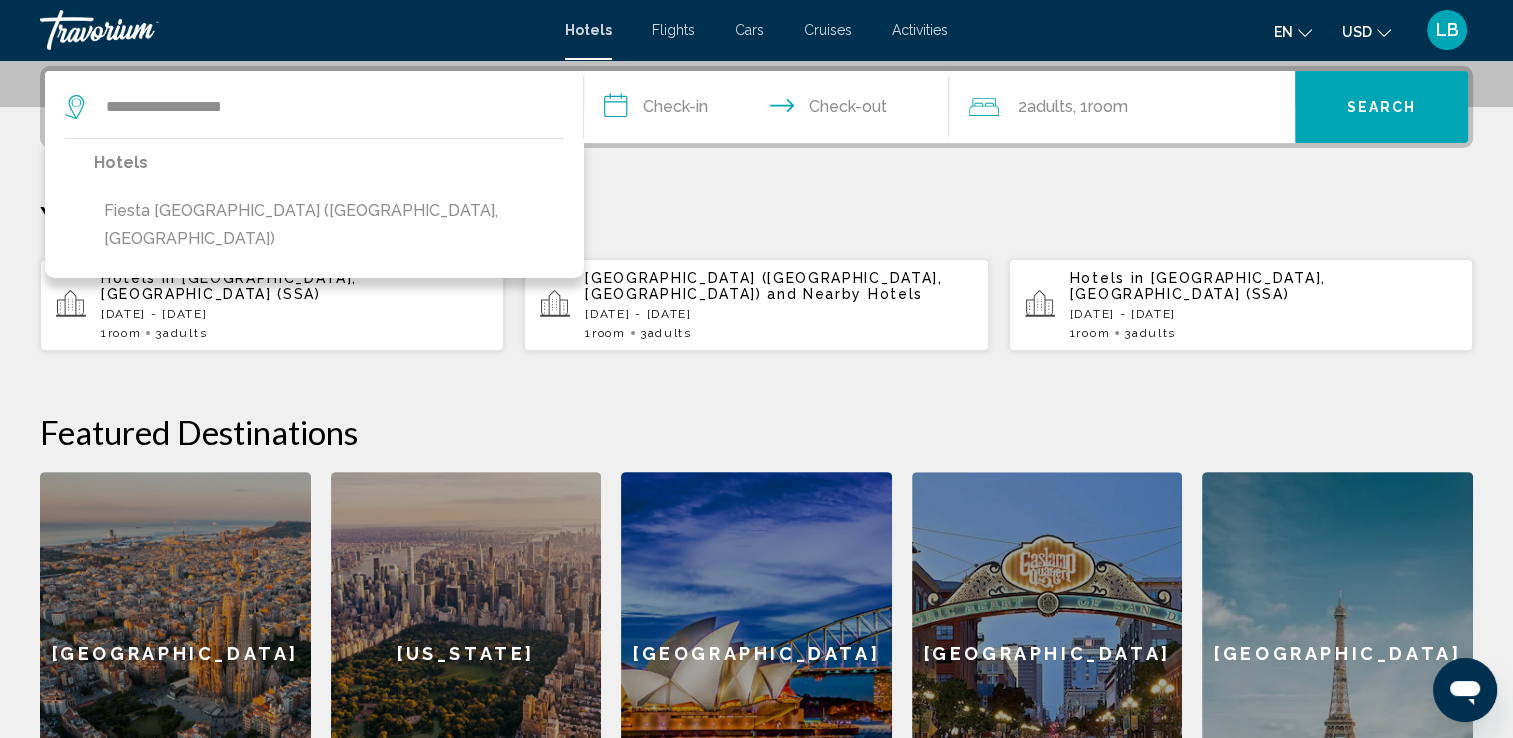 click on "Fiesta [GEOGRAPHIC_DATA] ([GEOGRAPHIC_DATA], [GEOGRAPHIC_DATA])" at bounding box center [329, 225] 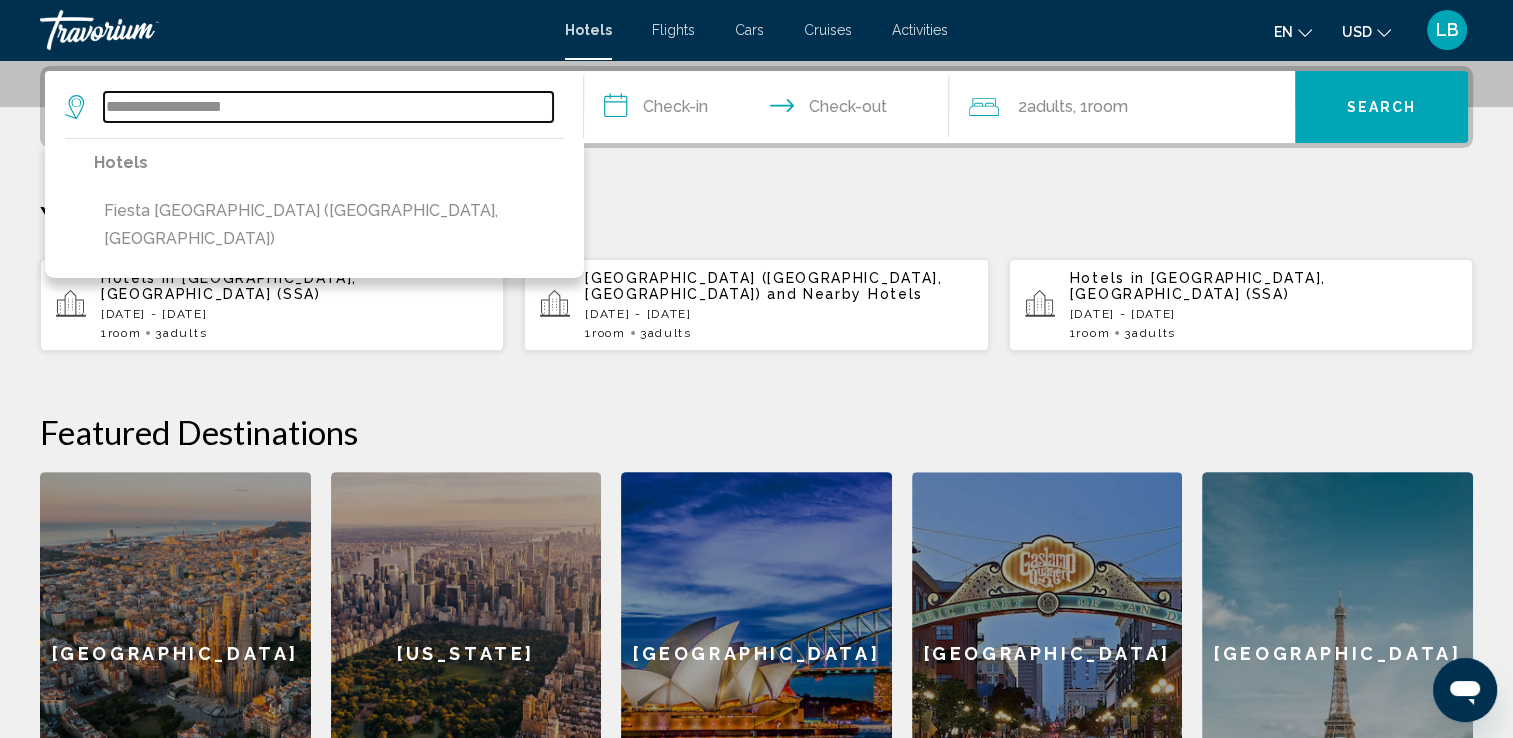 type on "**********" 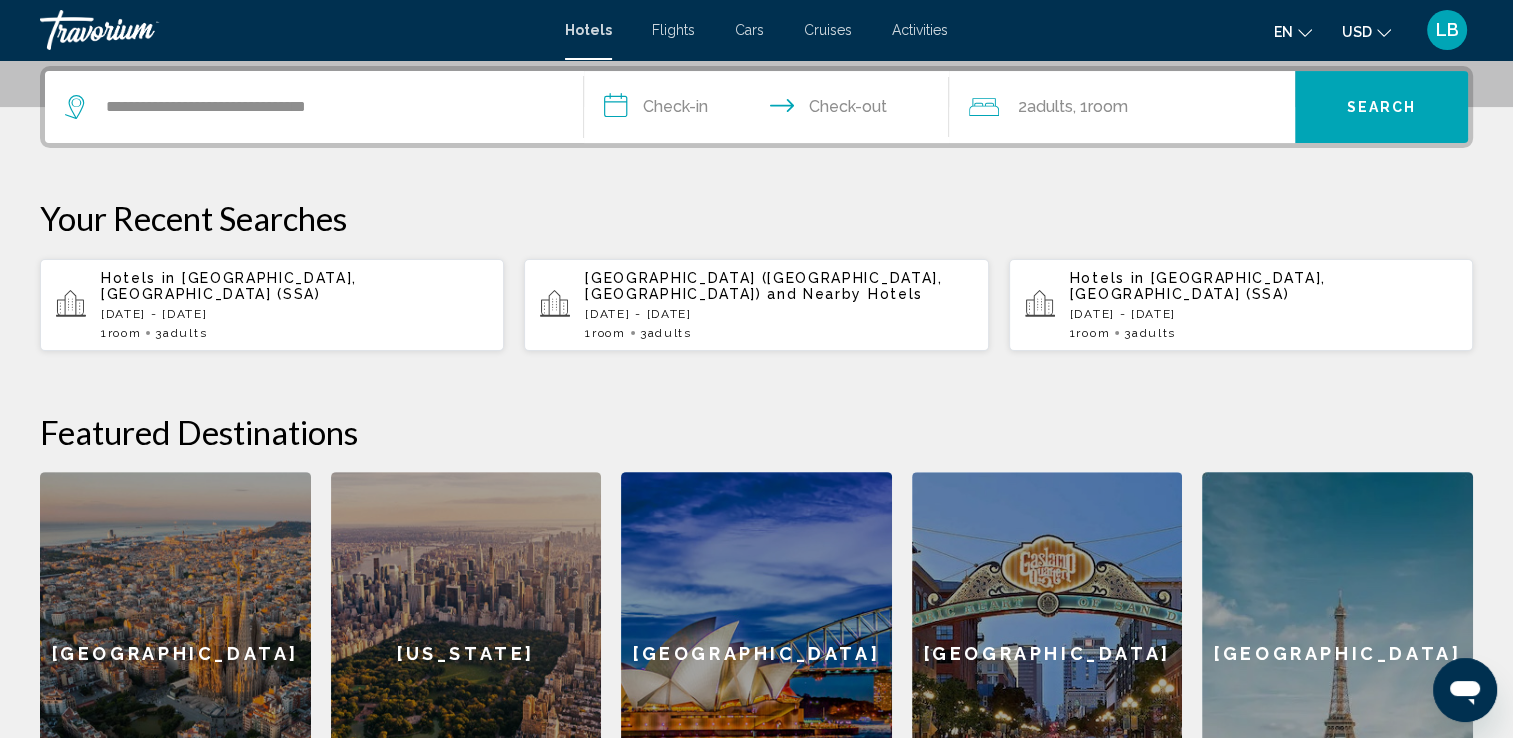 click on "**********" at bounding box center (771, 110) 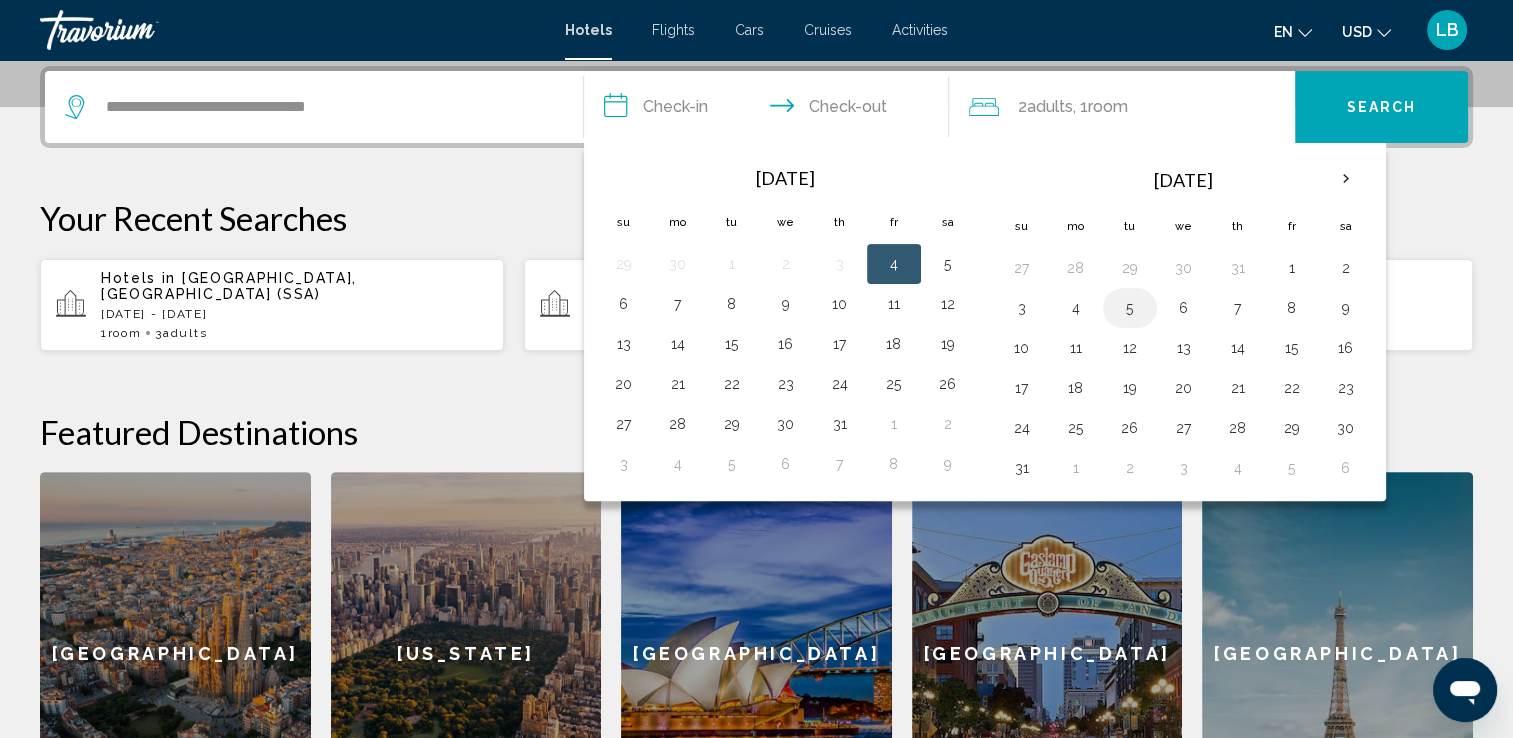 click on "5" at bounding box center [1130, 308] 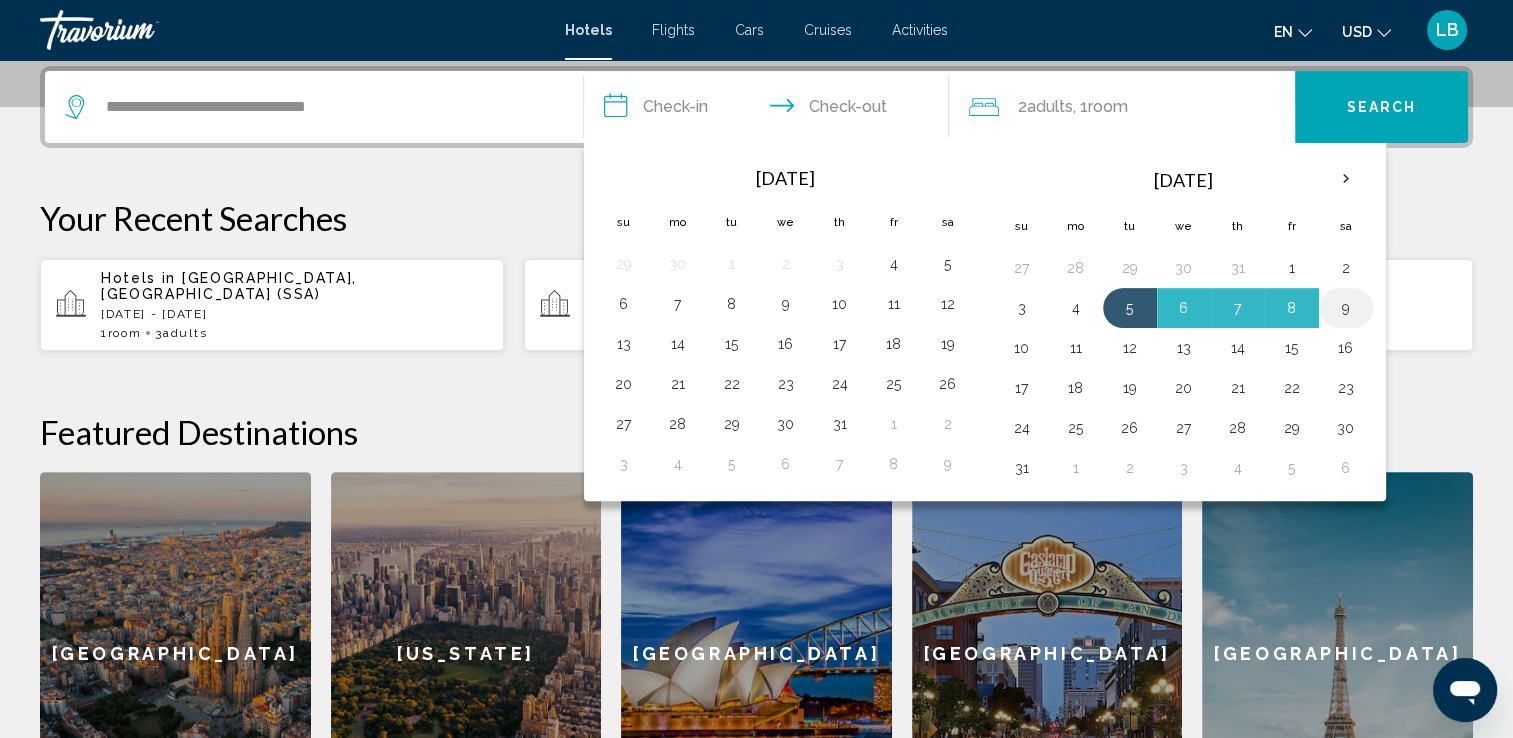 click on "9" at bounding box center [1346, 308] 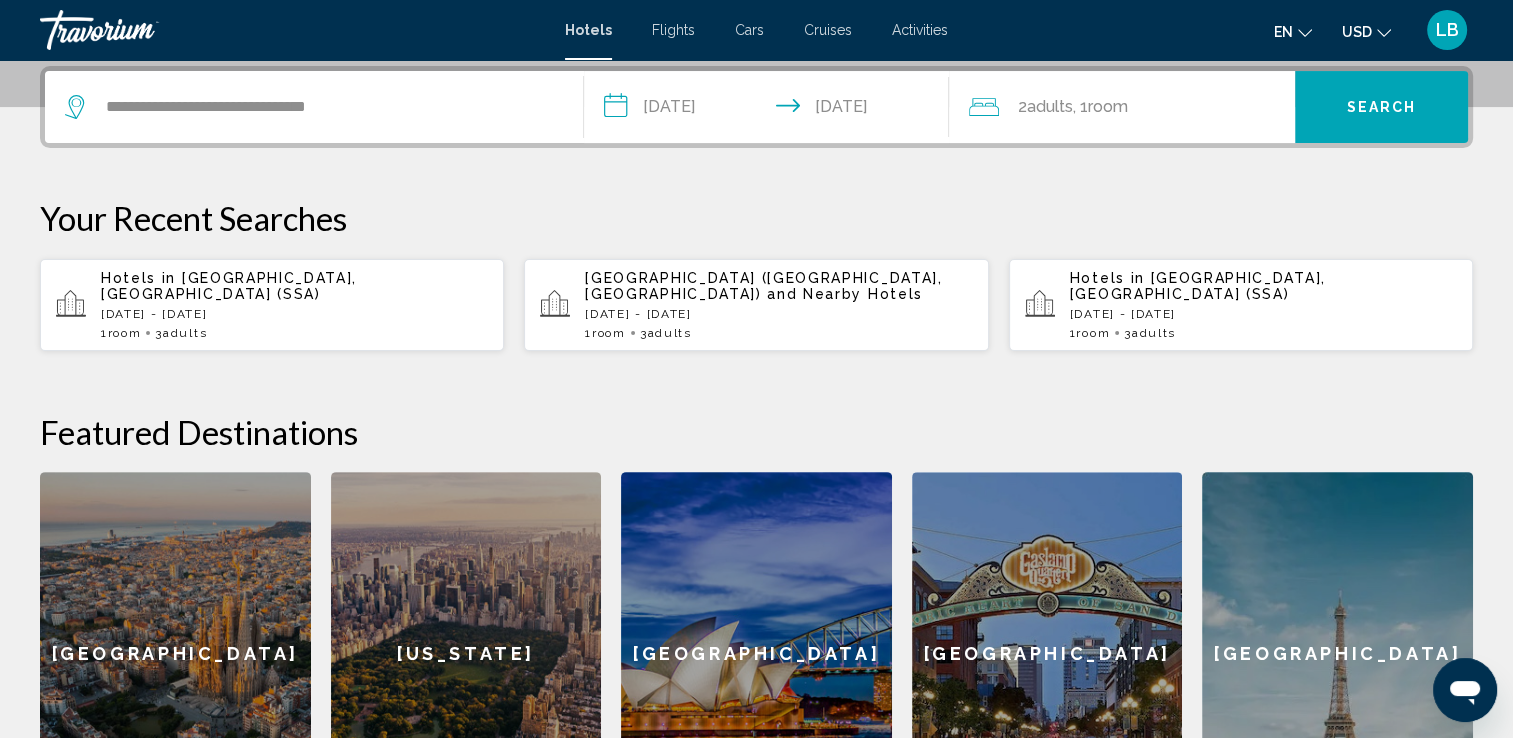 click on "2  Adult Adults , 1  Room rooms" 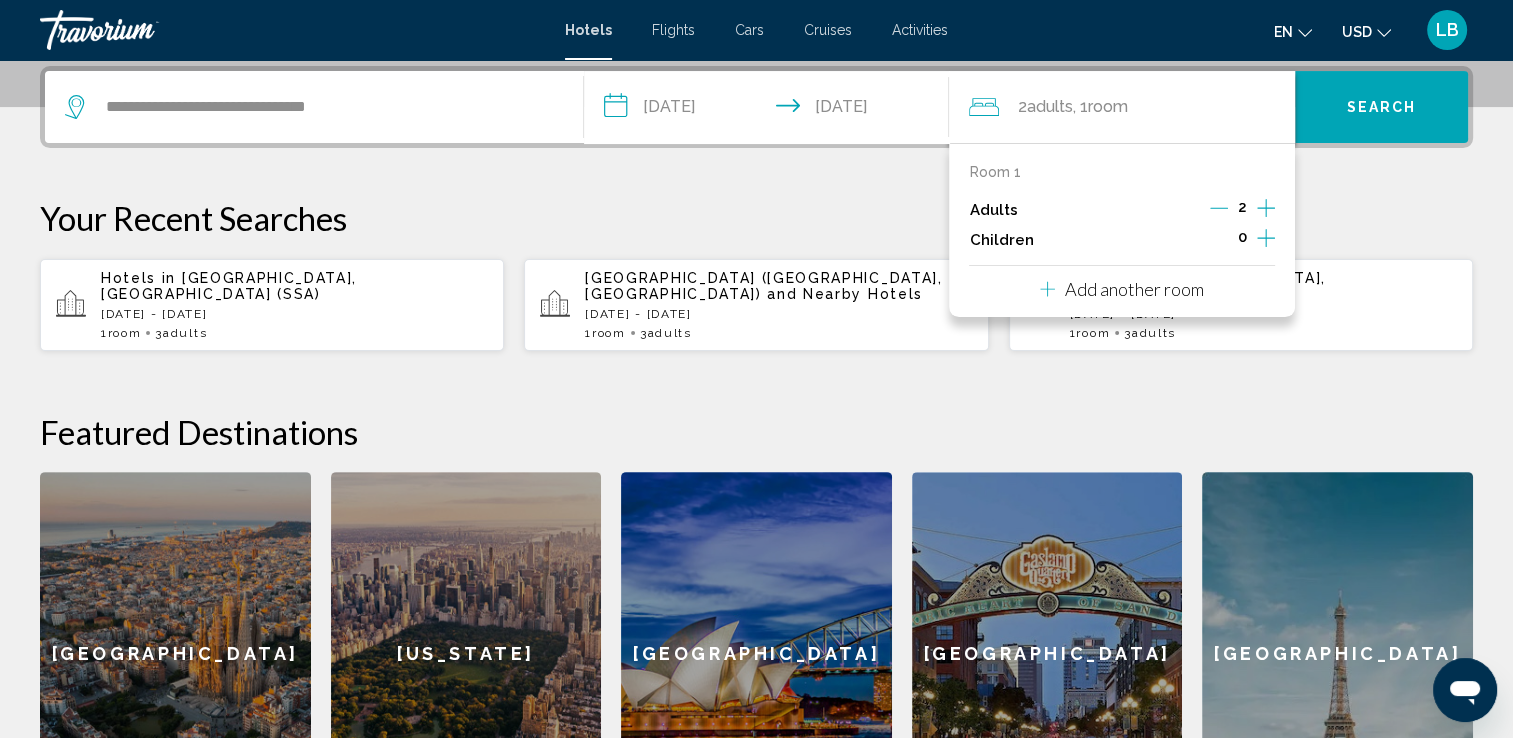 click 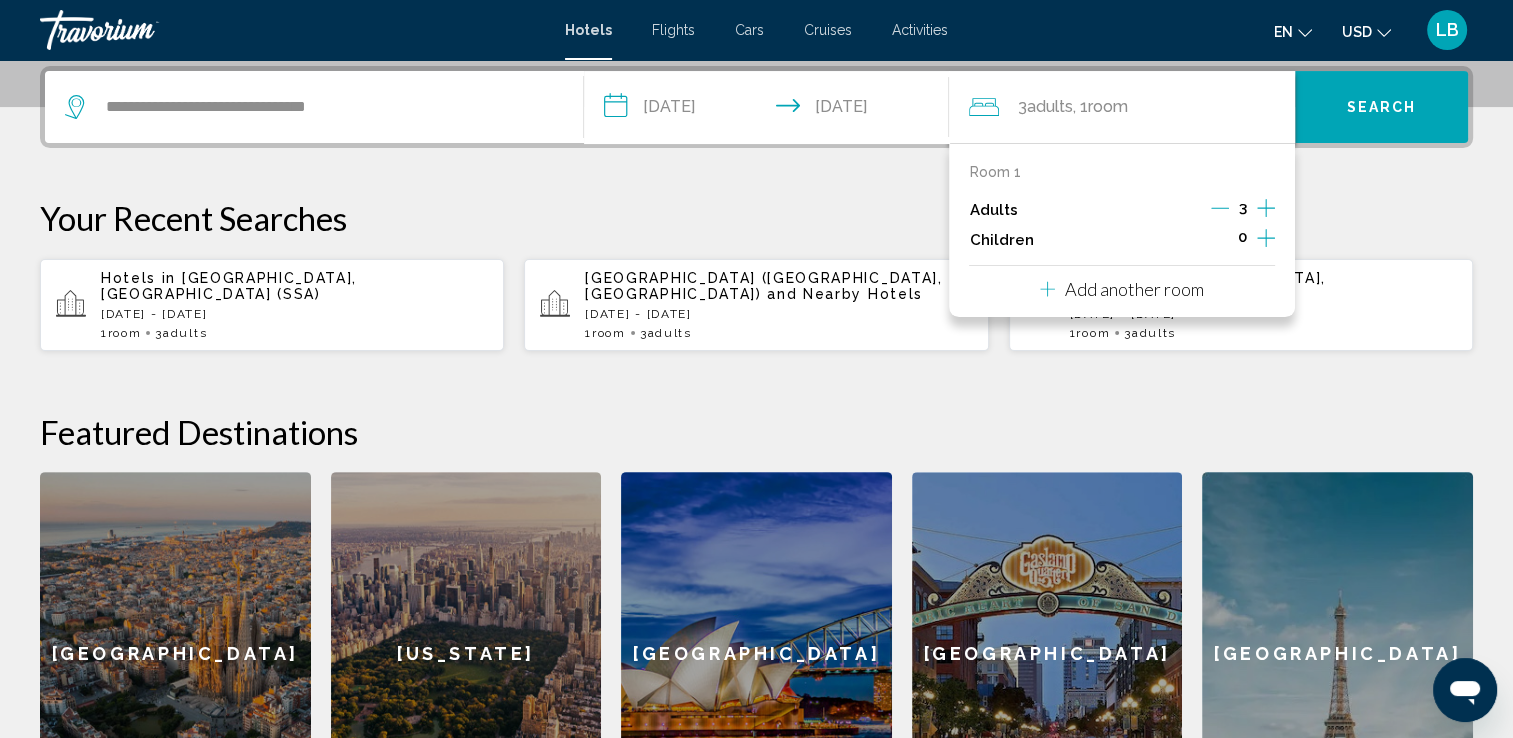 click on "Search" at bounding box center (1382, 108) 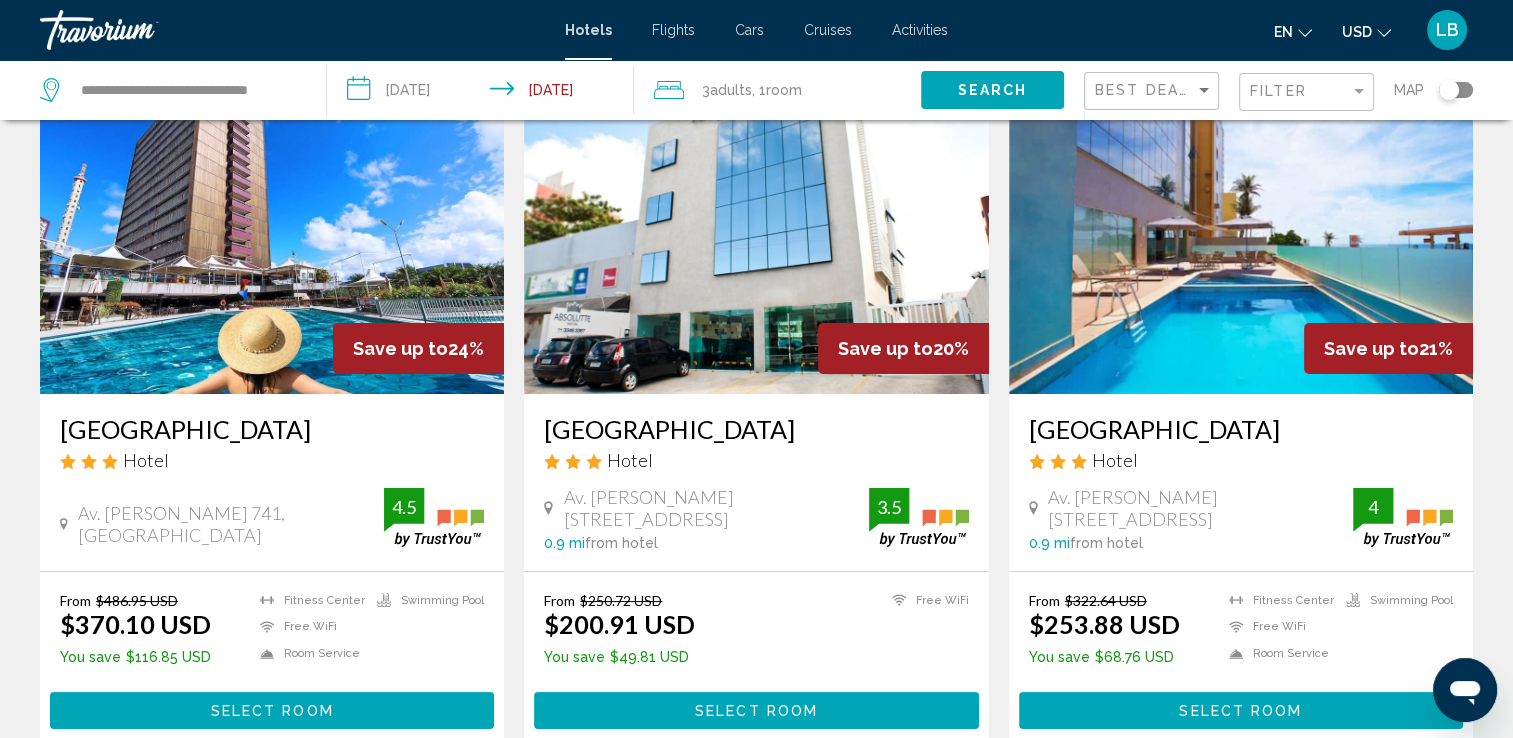 scroll, scrollTop: 100, scrollLeft: 0, axis: vertical 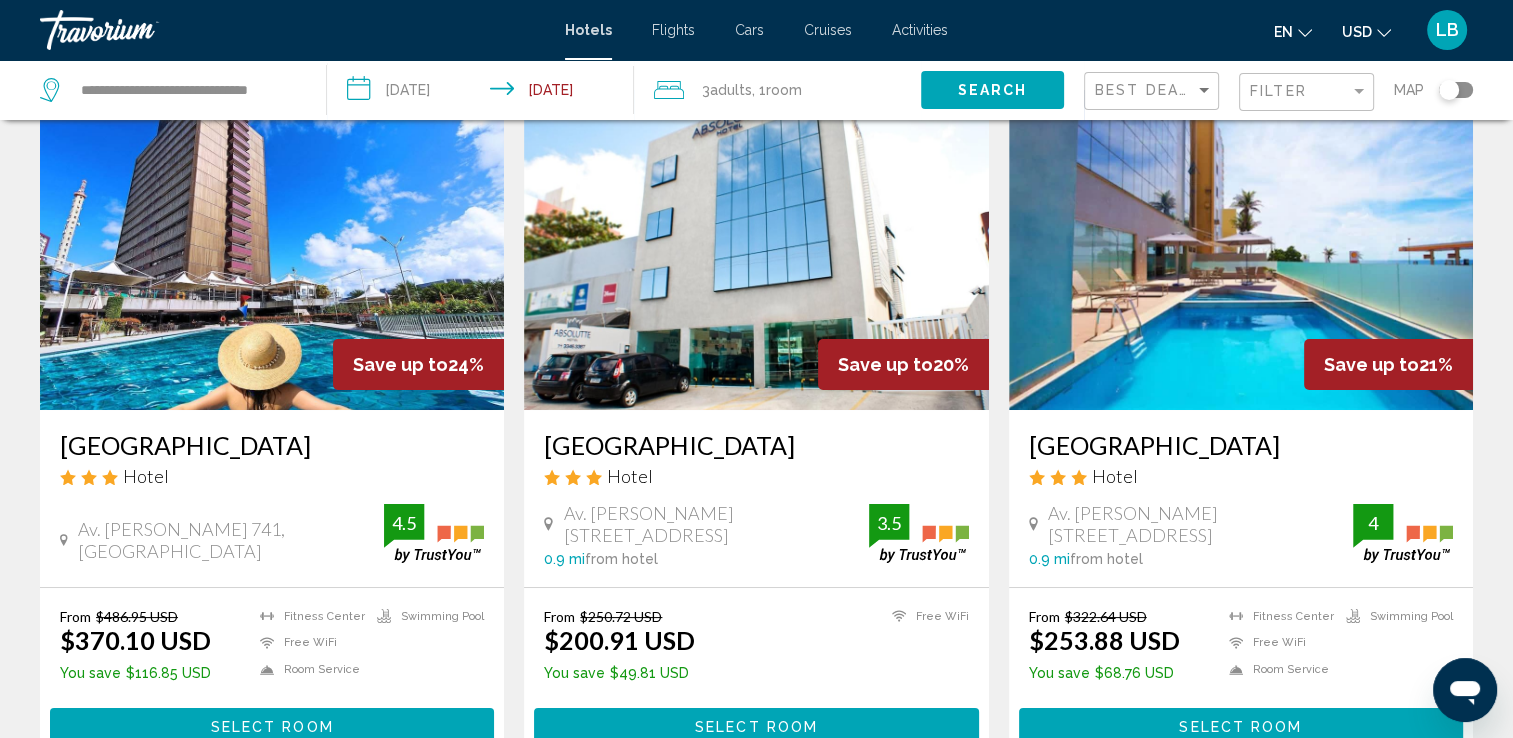 click at bounding box center (272, 250) 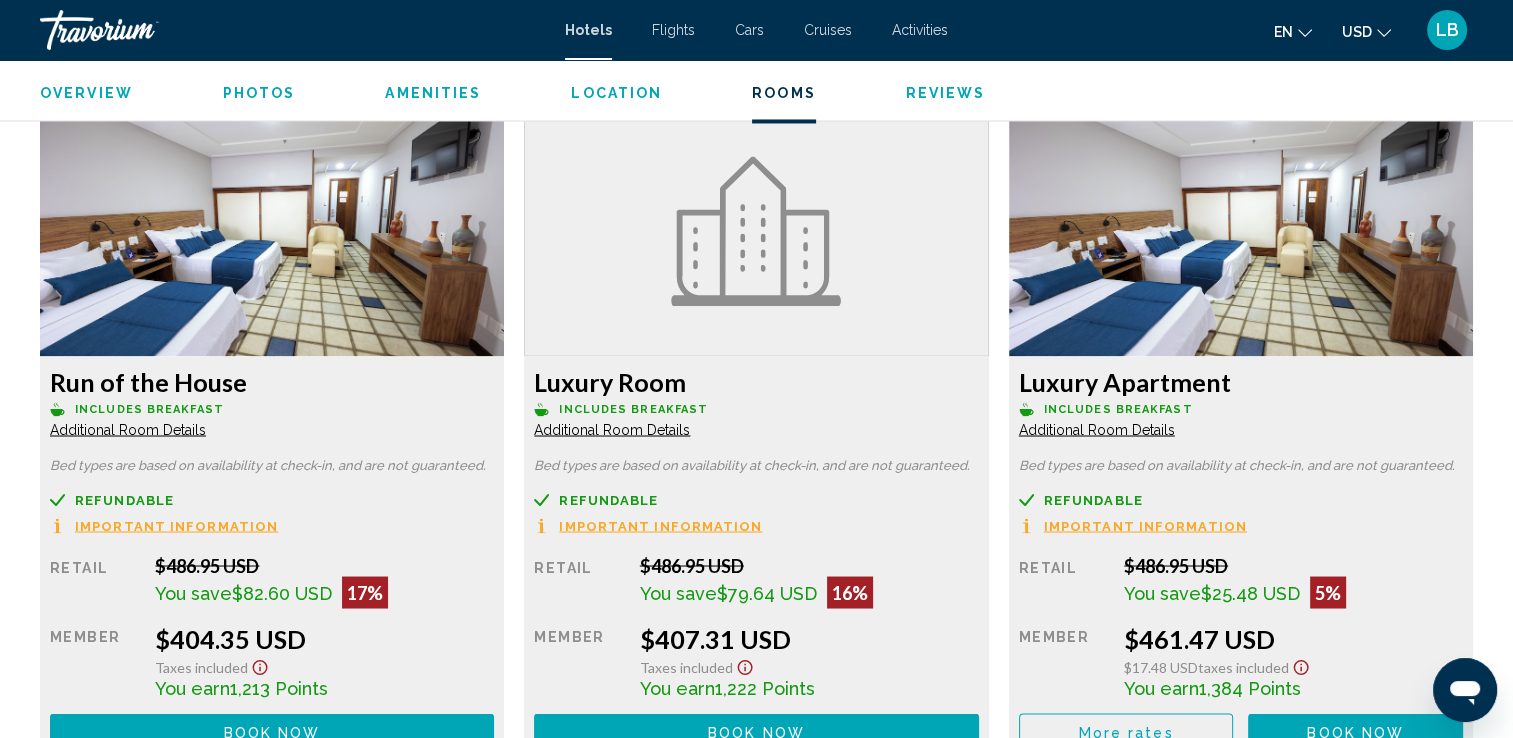 scroll, scrollTop: 3000, scrollLeft: 0, axis: vertical 